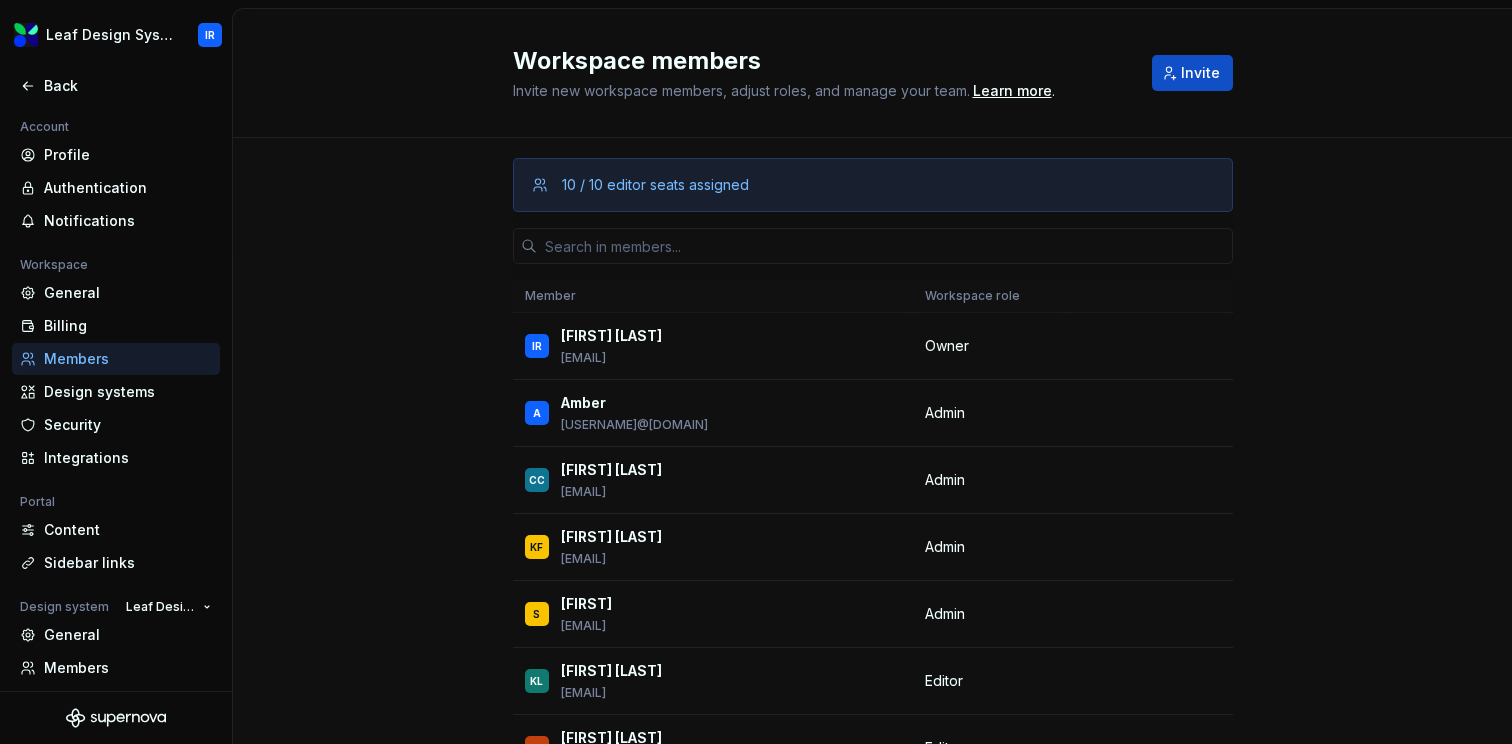 scroll, scrollTop: 0, scrollLeft: 0, axis: both 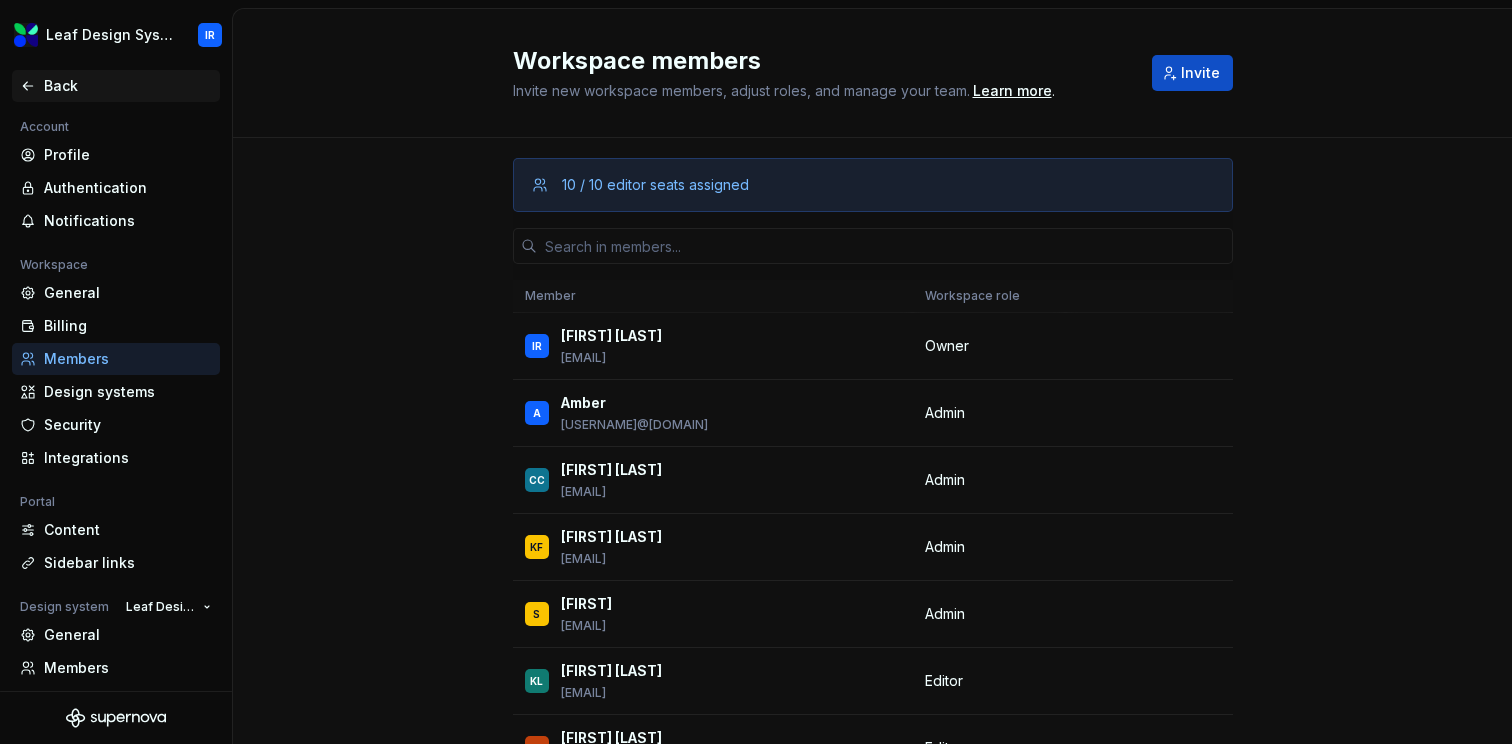 click on "Back" at bounding box center (128, 86) 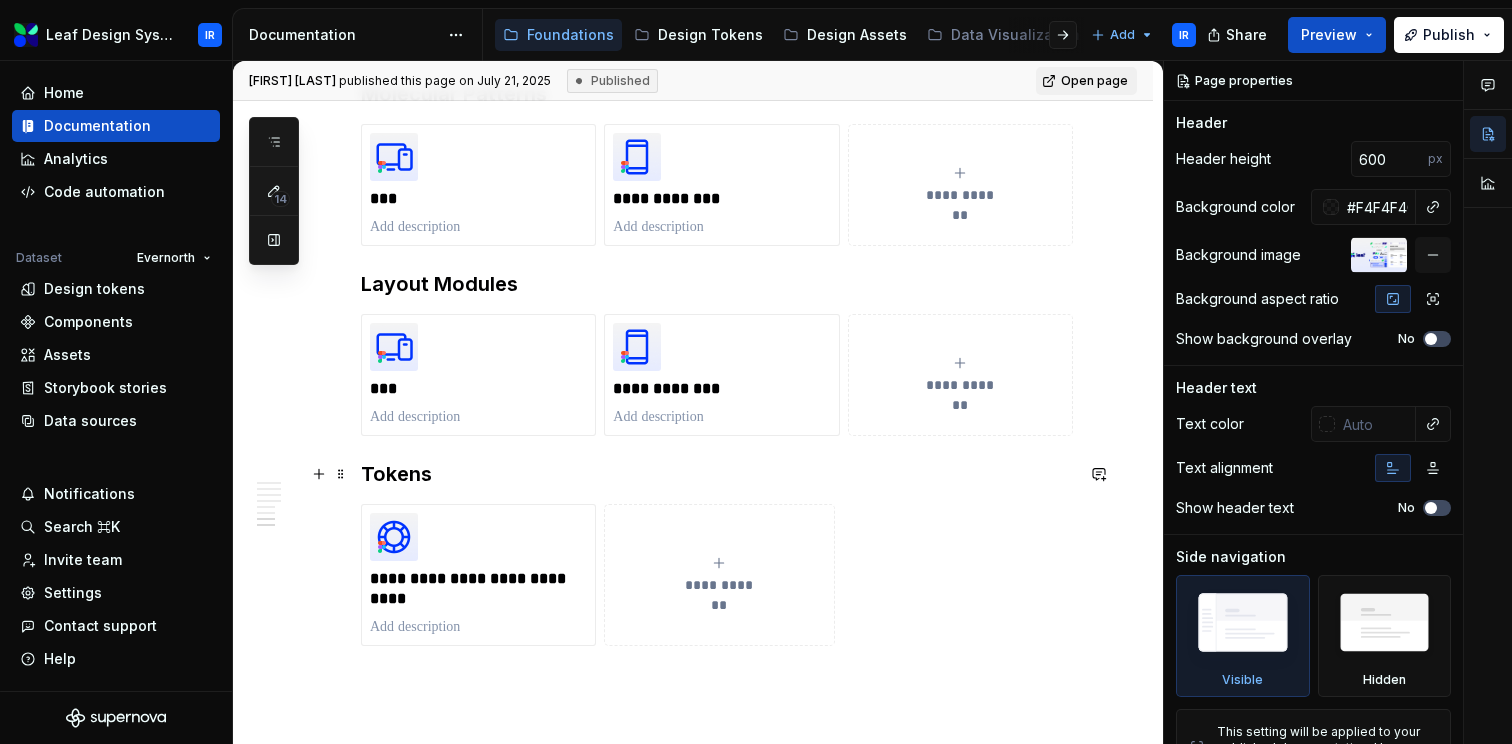 scroll, scrollTop: 2501, scrollLeft: 0, axis: vertical 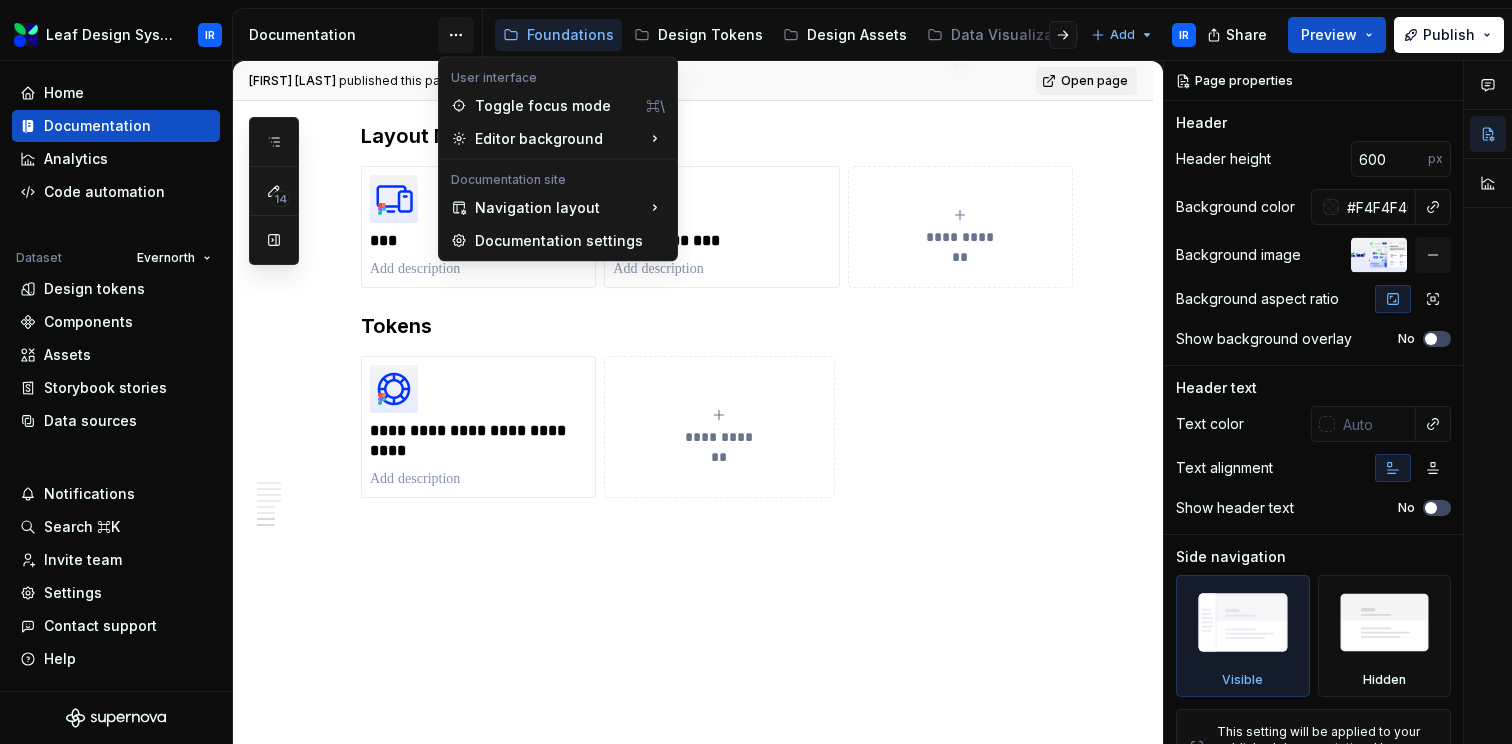 click on "Leaf Design System IR Home Documentation Analytics Code automation Dataset Evernorth Design tokens Components Assets Storybook stories Data sources Notifications Search ⌘K Invite team Settings Contact support Help Documentation
Accessibility guide for tree Page tree.
Navigate the tree with the arrow keys. Common tree hotkeys apply. Further keybindings are available:
enter to execute primary action on focused item
f2 to start renaming the focused item
escape to abort renaming an item
control+d to start dragging selected items
Foundations Design Tokens Design Assets Data Visualization Atomic Components Molecular Patterns Layout Modules Design Packages Add IR Share Preview Publish 14 Pages Add
Accessibility guide for tree Page tree.
Navigate the tree with the arrow keys. Common tree hotkeys apply. Further keybindings are available:
enter to execute primary action on focused item" at bounding box center [756, 372] 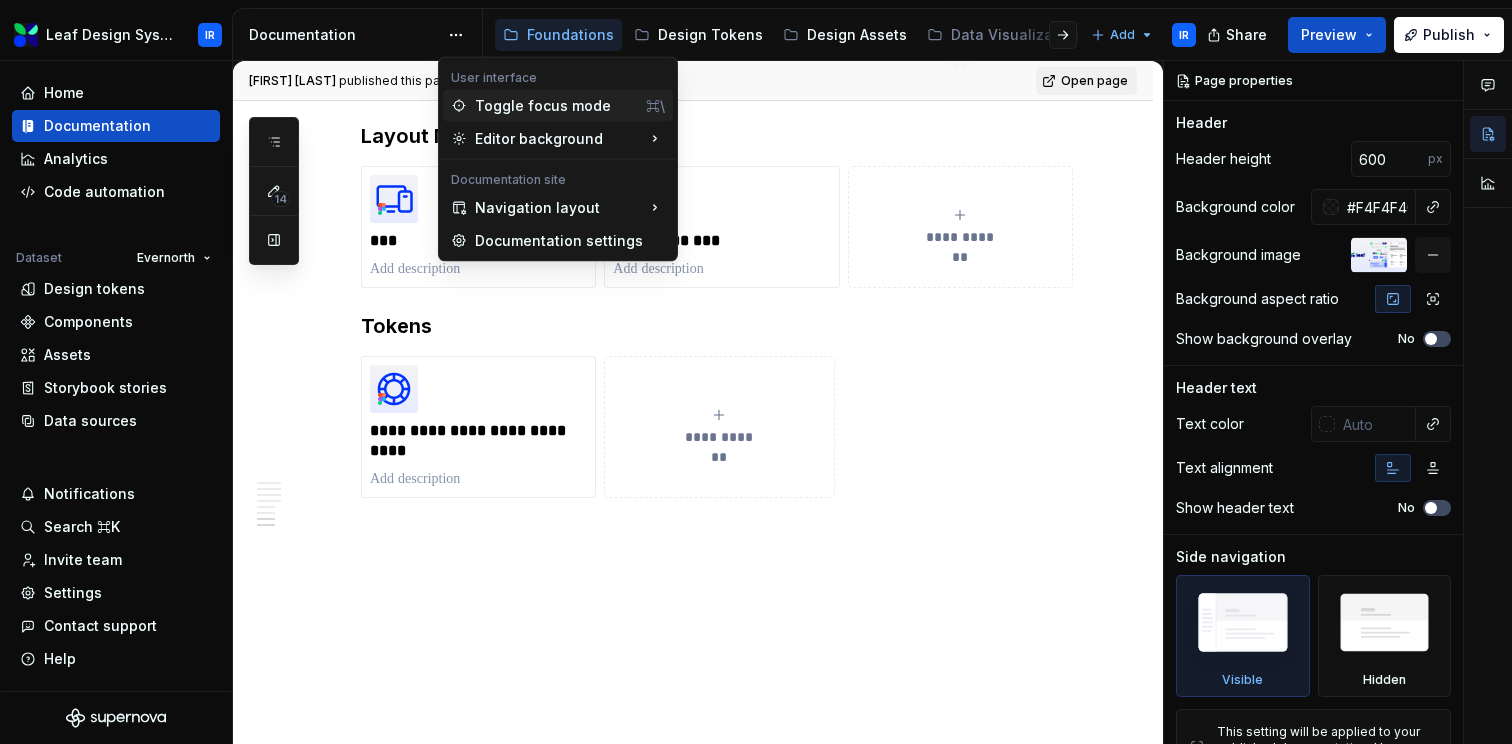 click on "Toggle focus mode ⌘\" at bounding box center [558, 106] 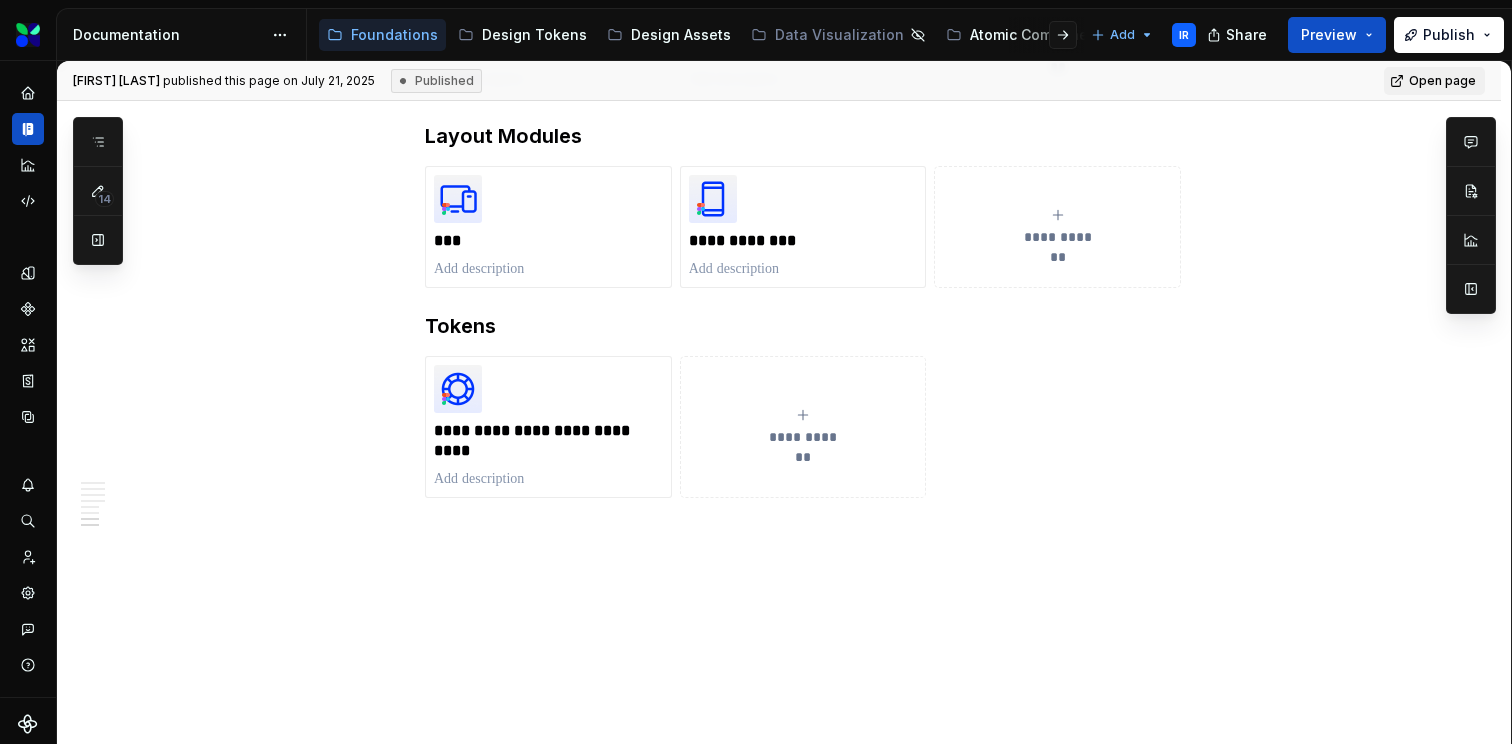 scroll, scrollTop: 2481, scrollLeft: 0, axis: vertical 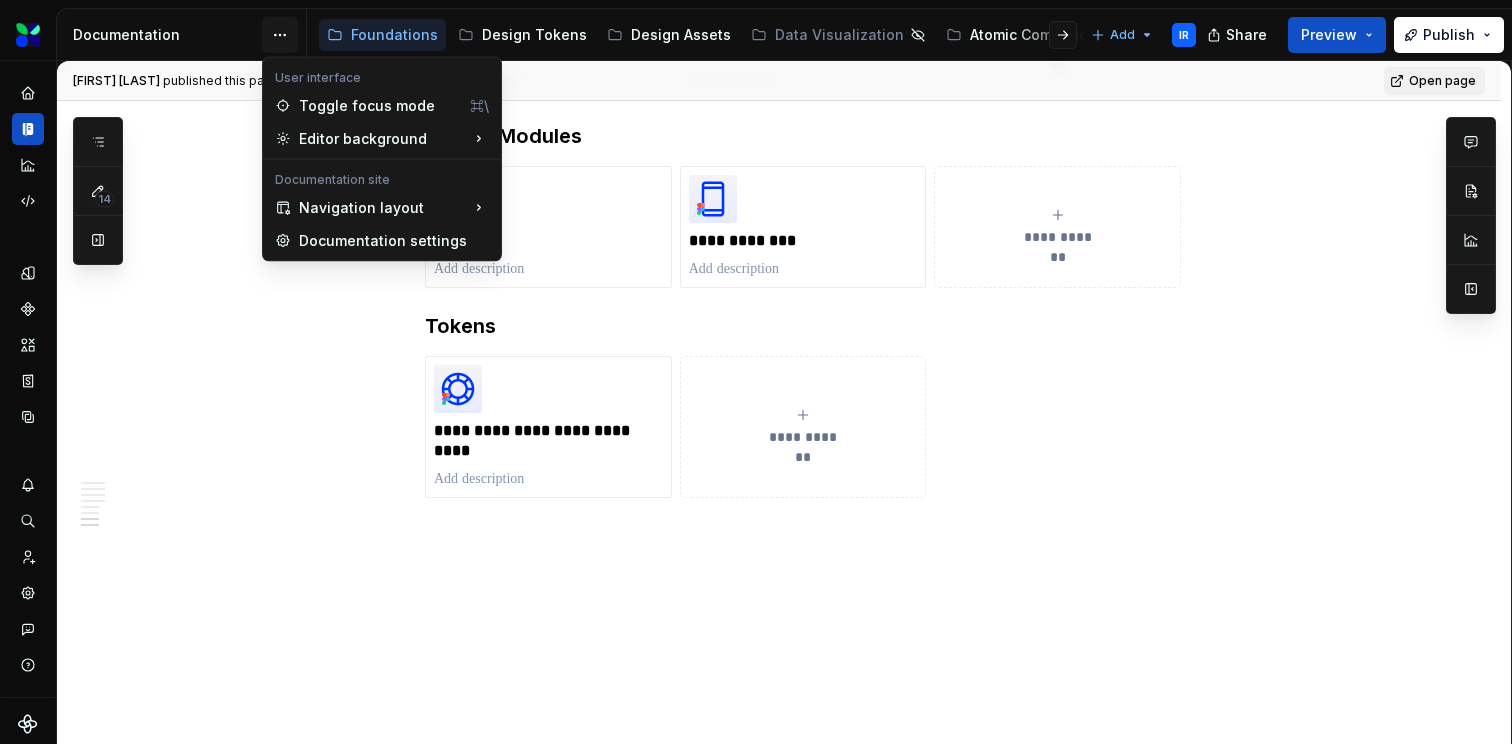 click on "Leaf Design System IR Dataset Evernorth Documentation
Accessibility guide for tree Page tree.
Navigate the tree with the arrow keys. Common tree hotkeys apply. Further keybindings are available:
enter to execute primary action on focused item
f2 to start renaming the focused item
escape to abort renaming an item
control+d to start dragging selected items
Foundations Design Tokens Design Assets Data Visualization Atomic Components Molecular Patterns Layout Modules Design Packages Add IR Share Preview Publish 14 Pages Add
Accessibility guide for tree Page tree.
Navigate the tree with the arrow keys. Common tree hotkeys apply. Further keybindings are available:
enter to execute primary action on focused item
f2 to start renaming the focused item
escape to abort renaming an item
control+d to start dragging selected items
Intro IR Get started Latest updates Our Brands   (" at bounding box center (756, 372) 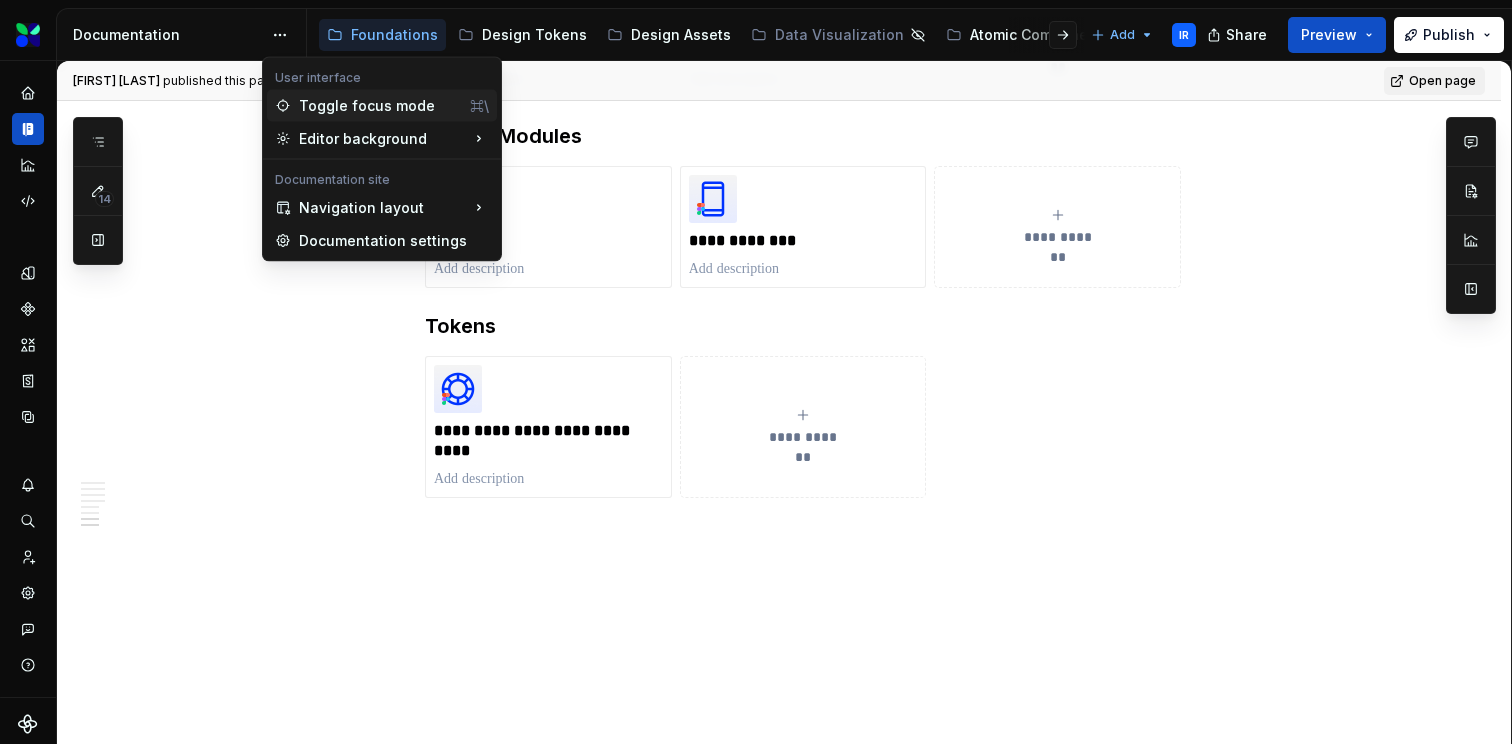 click on "Toggle focus mode" at bounding box center [380, 106] 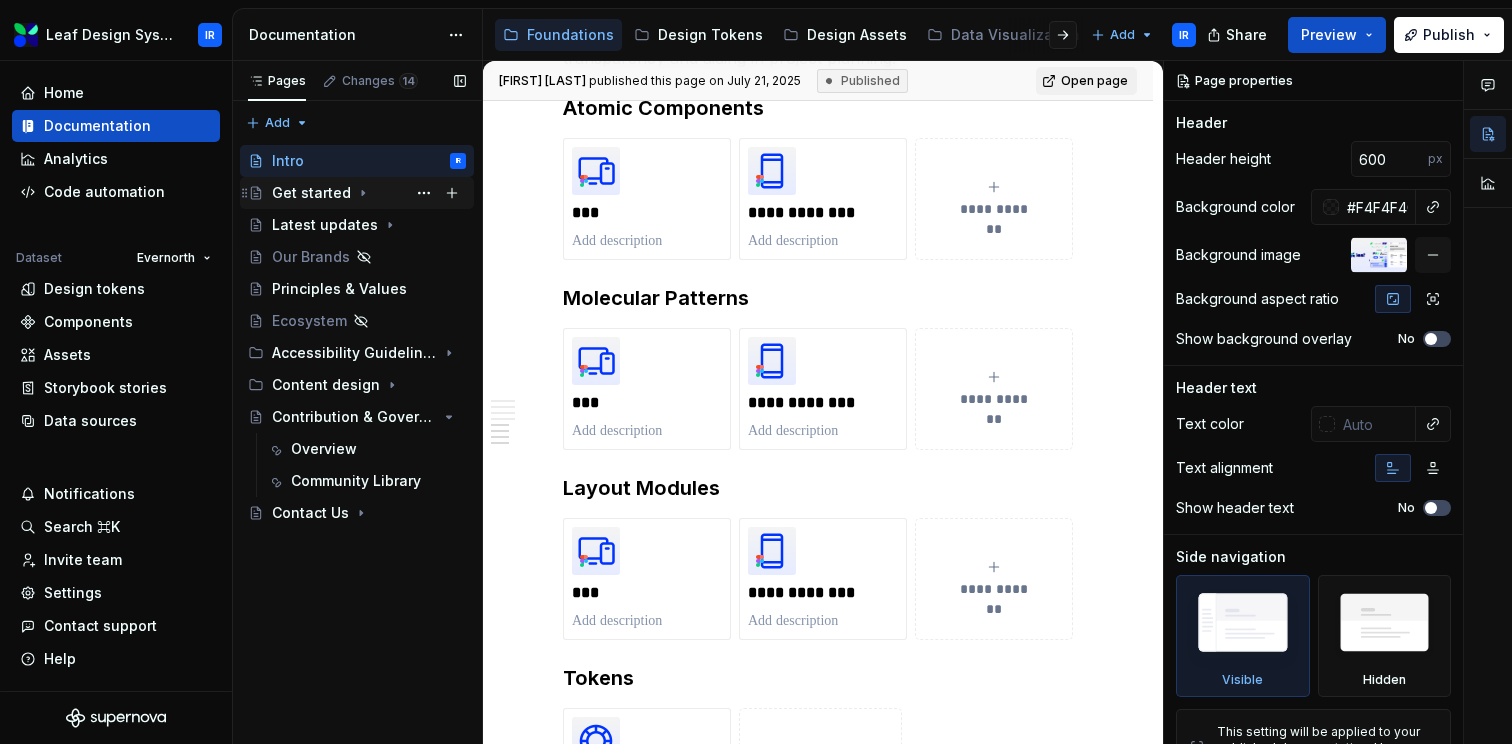 click 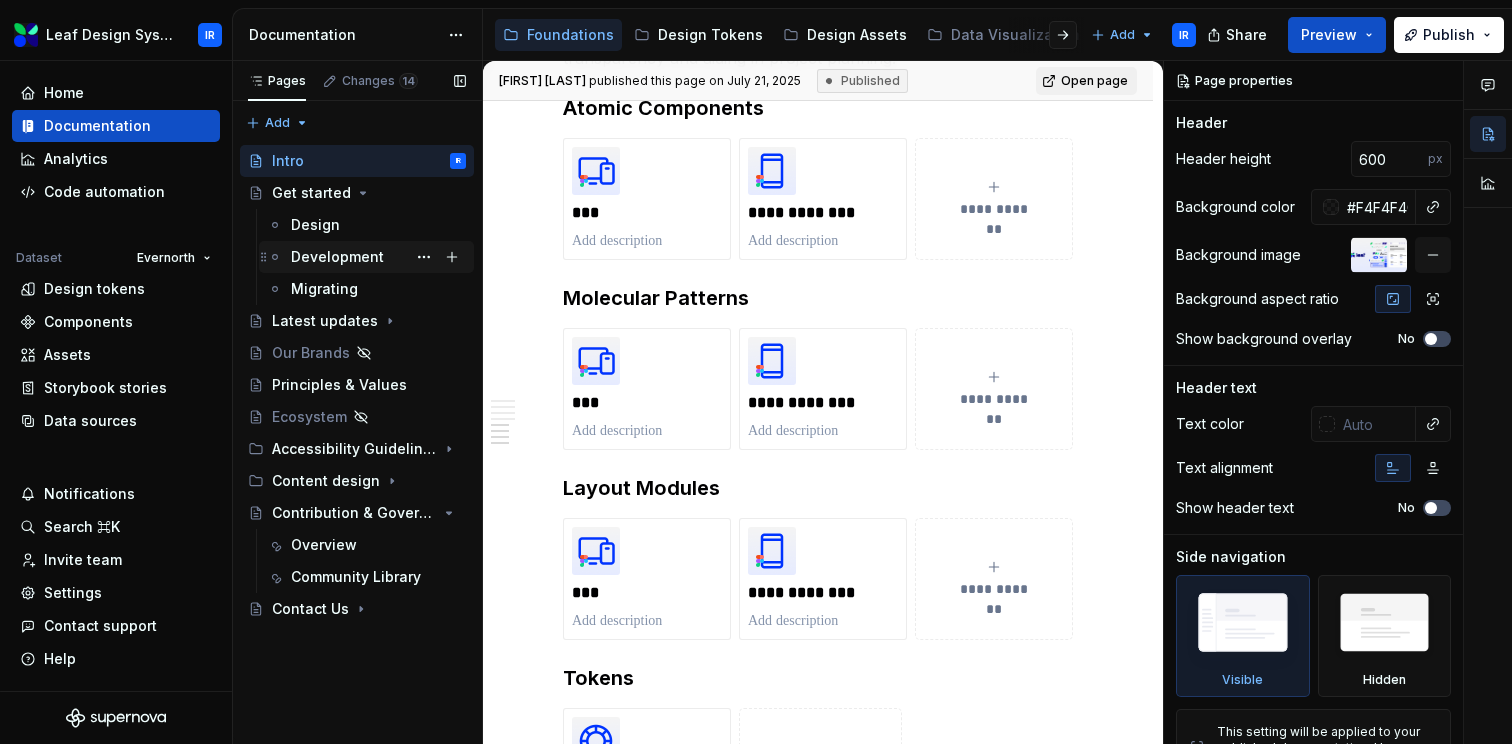 click on "Development" at bounding box center [337, 257] 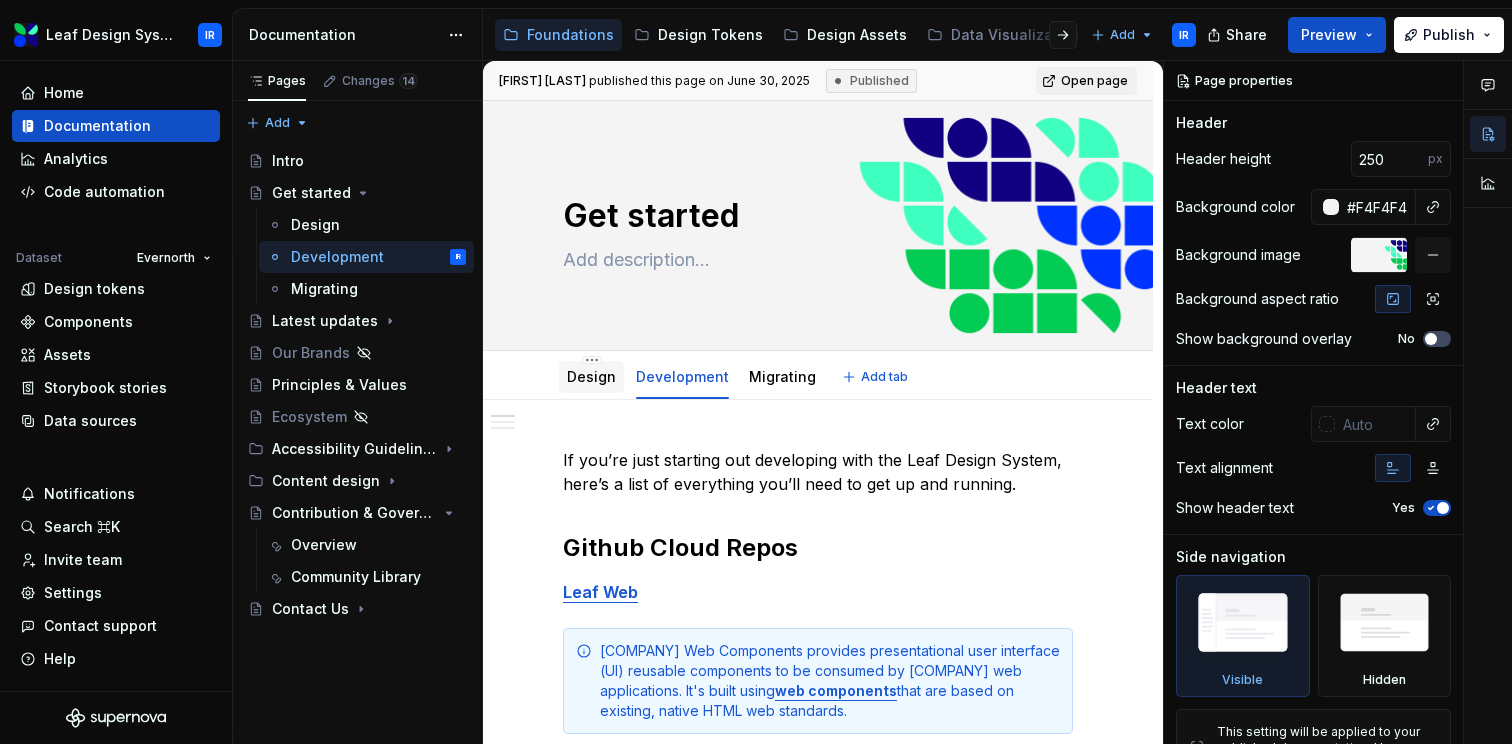 click on "Design" at bounding box center (591, 377) 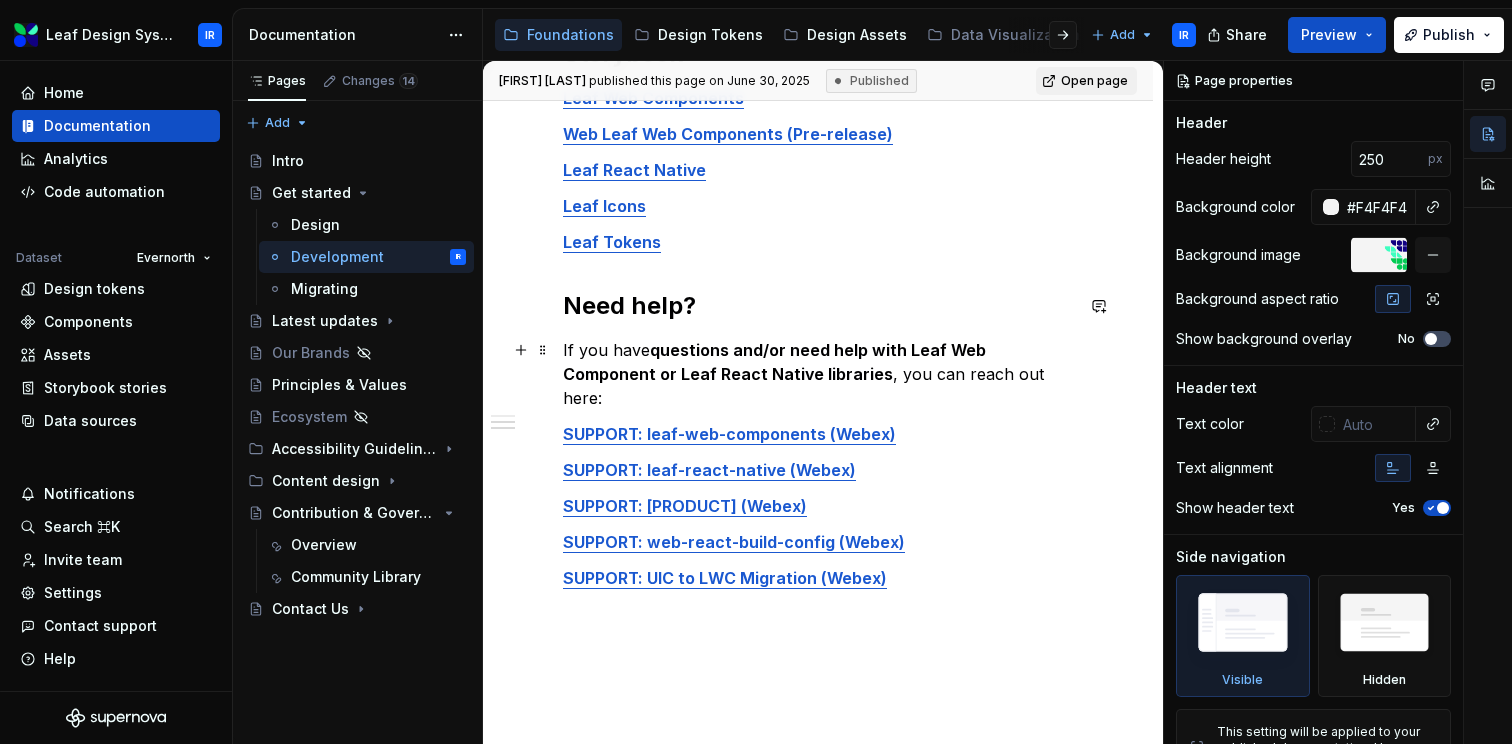scroll, scrollTop: 1122, scrollLeft: 0, axis: vertical 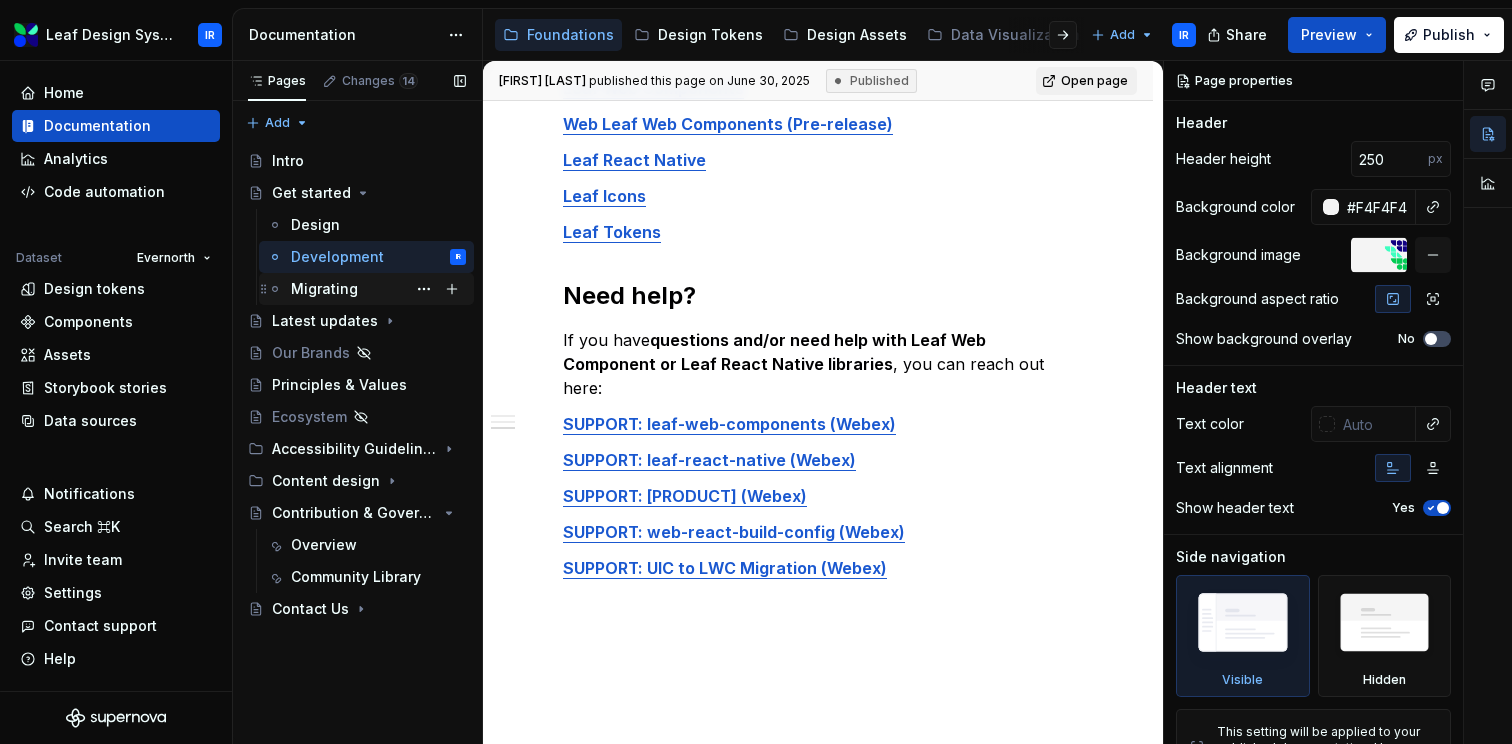 click on "Migrating" at bounding box center [324, 289] 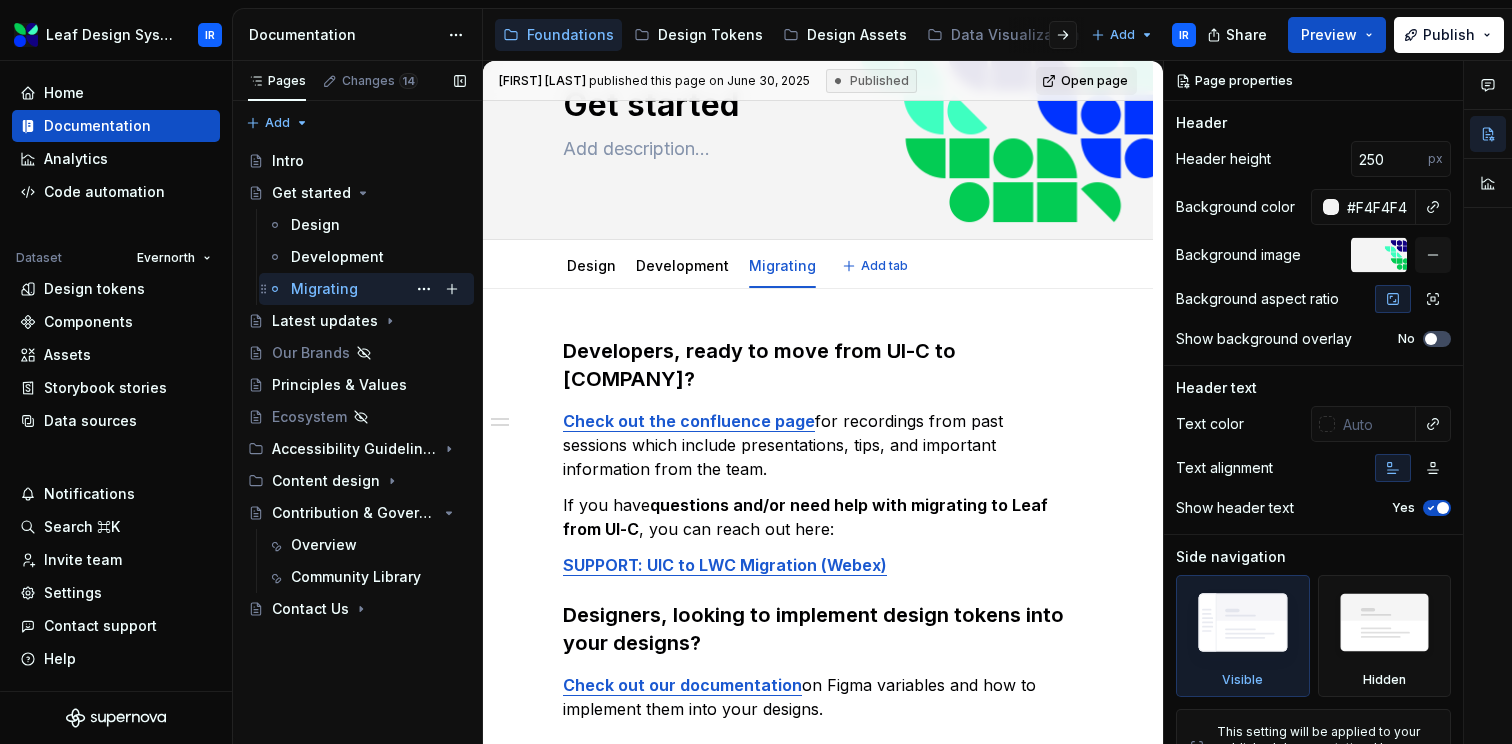 scroll, scrollTop: 172, scrollLeft: 0, axis: vertical 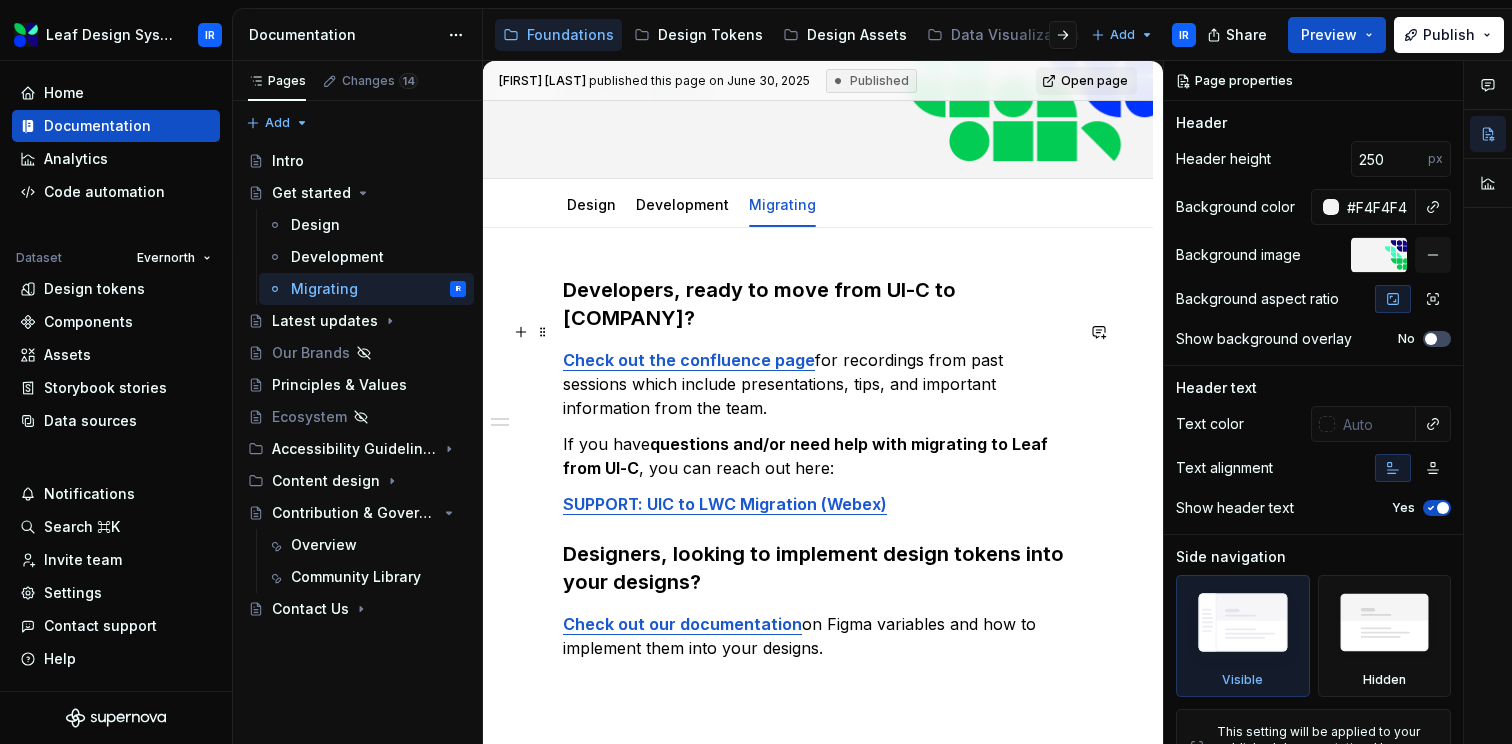 click on "Check out the confluence page" at bounding box center (689, 360) 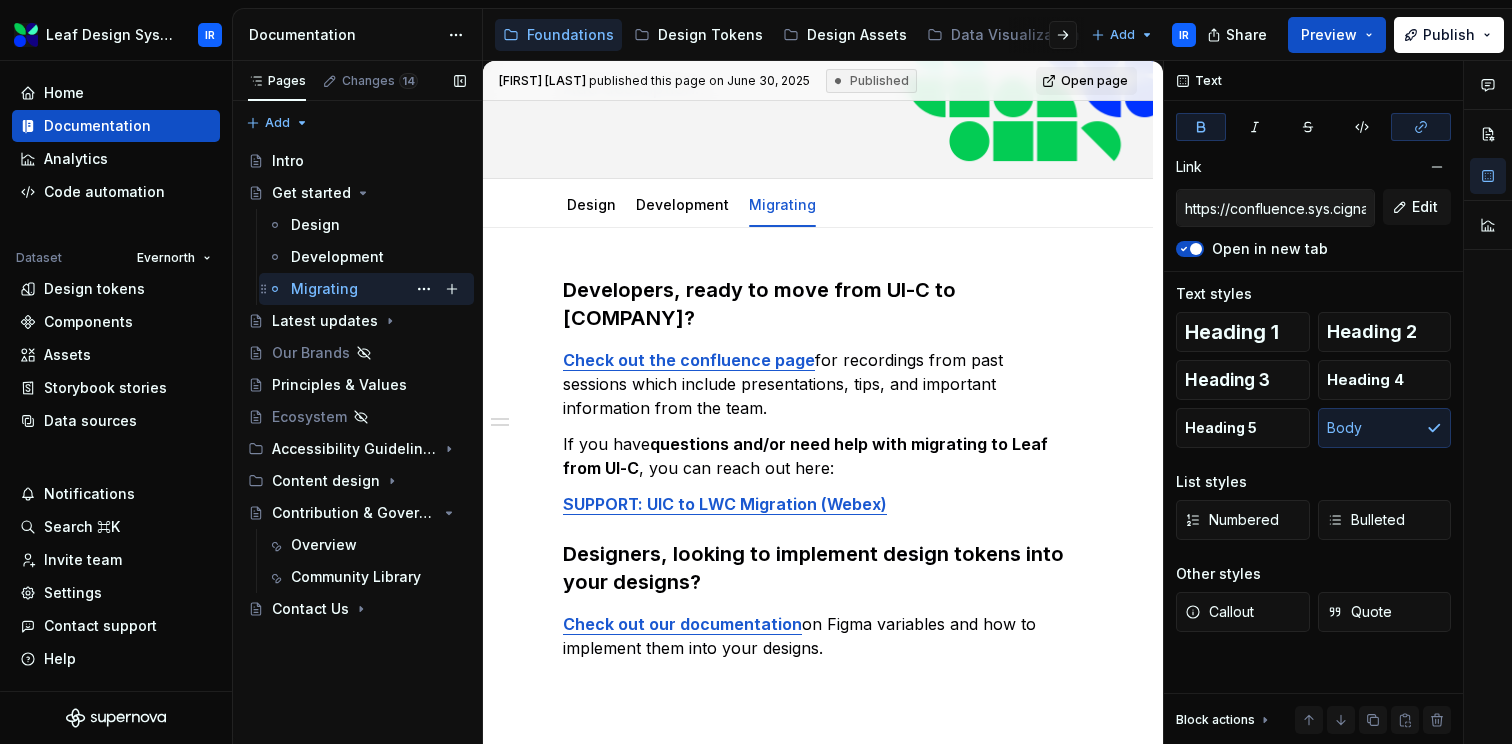 type on "*" 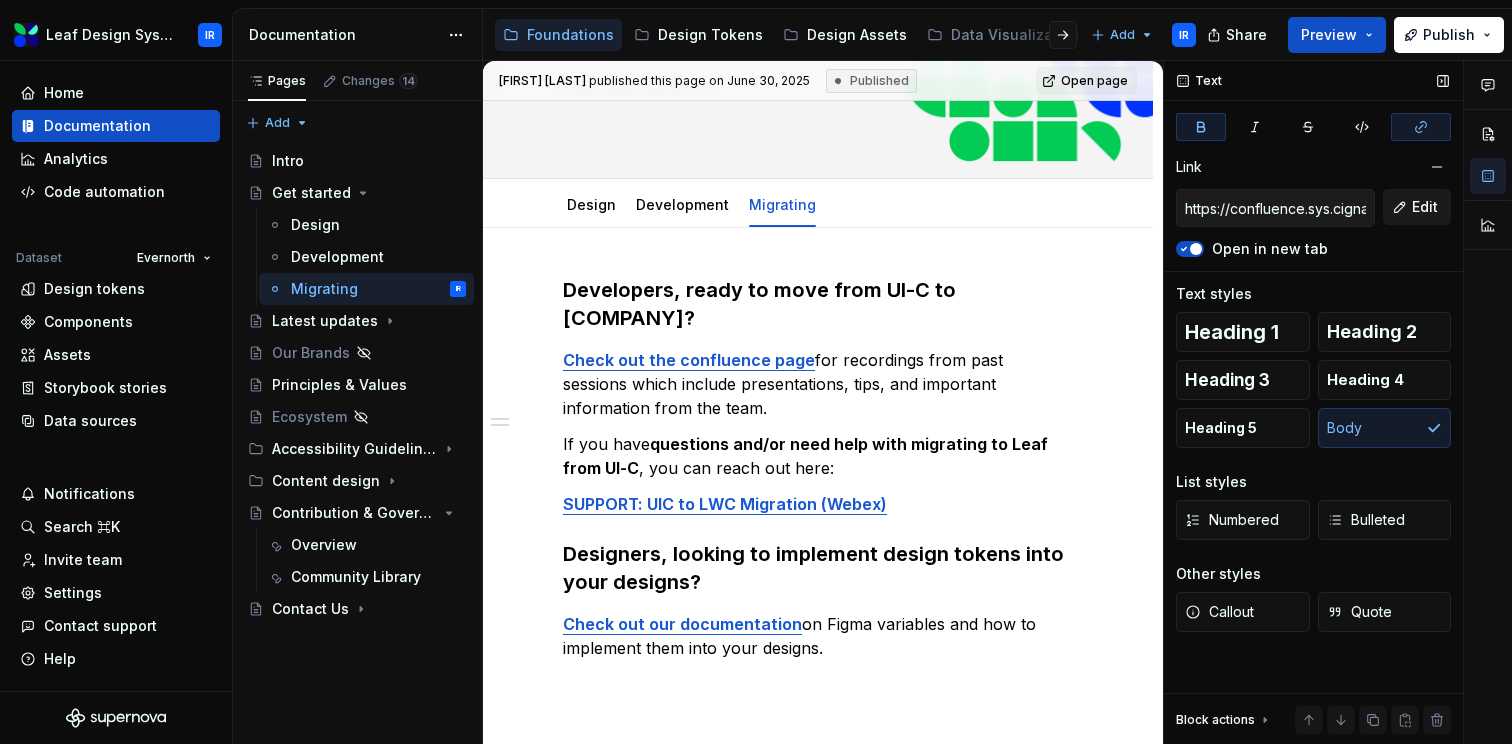 click on "Edit" at bounding box center (1425, 207) 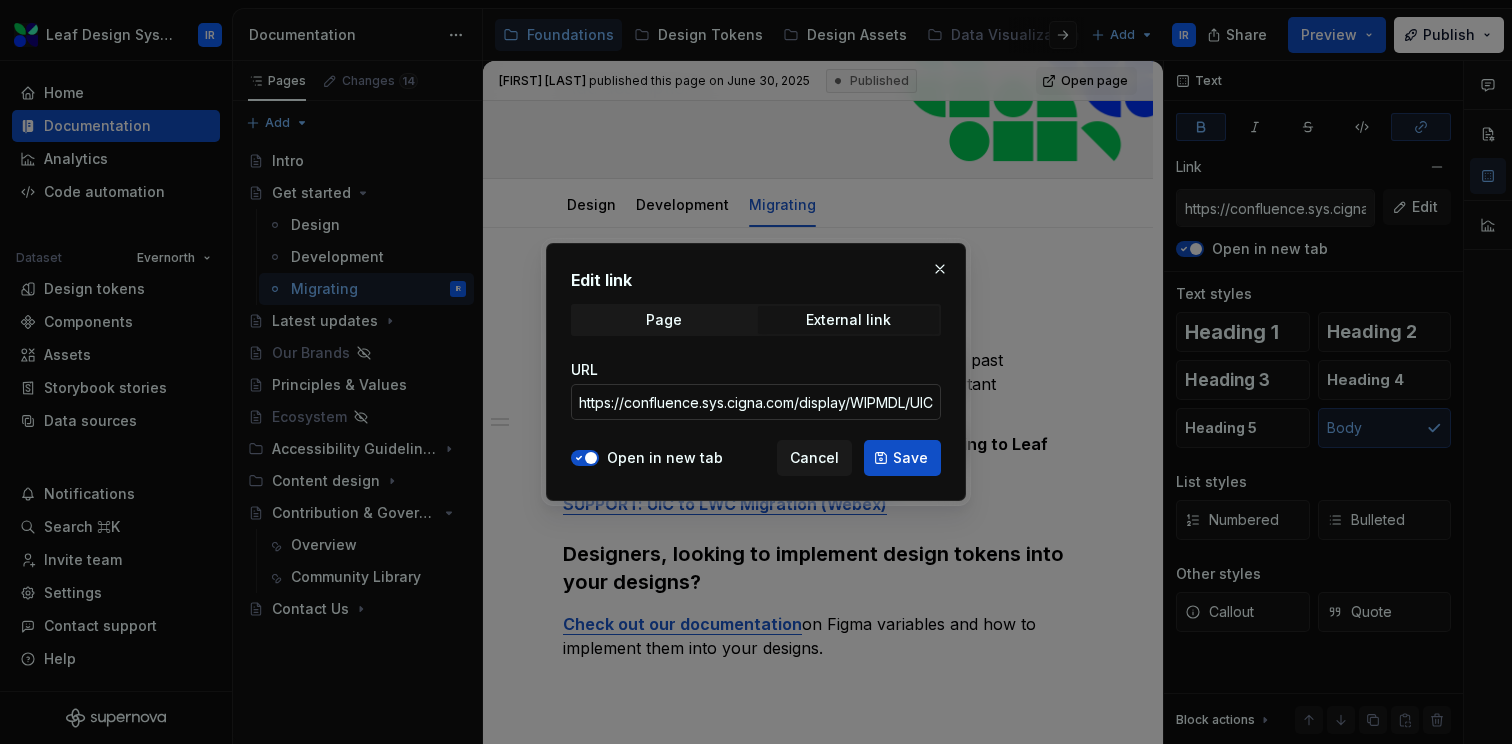 click on "https://confluence.sys.cigna.com/display/WIPMDL/UIC+to+LWC+Migration+Questions+and+Quick+Reference" at bounding box center [756, 402] 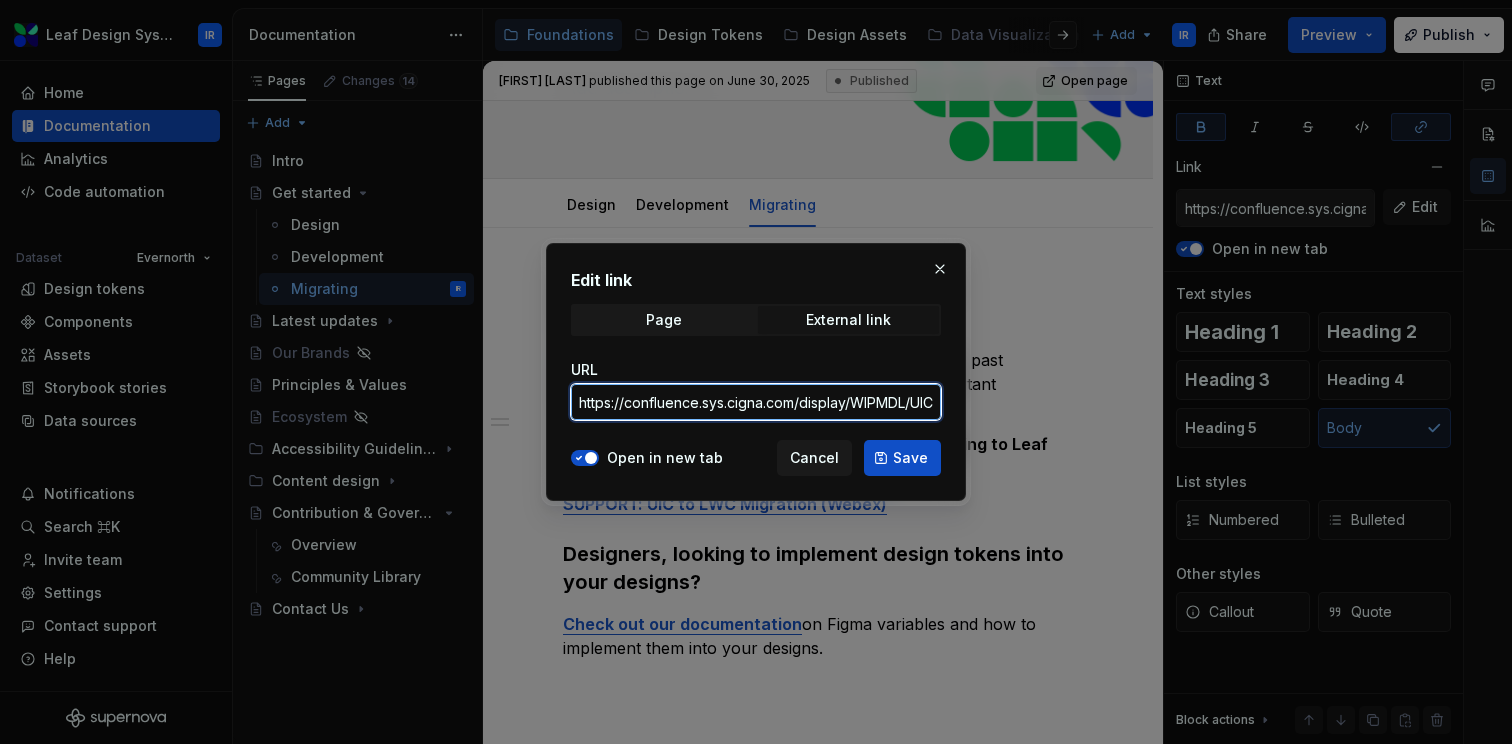 click on "https://confluence.sys.cigna.com/display/WIPMDL/UIC+to+LWC+Migration+Questions+and+Quick+Reference" at bounding box center (756, 402) 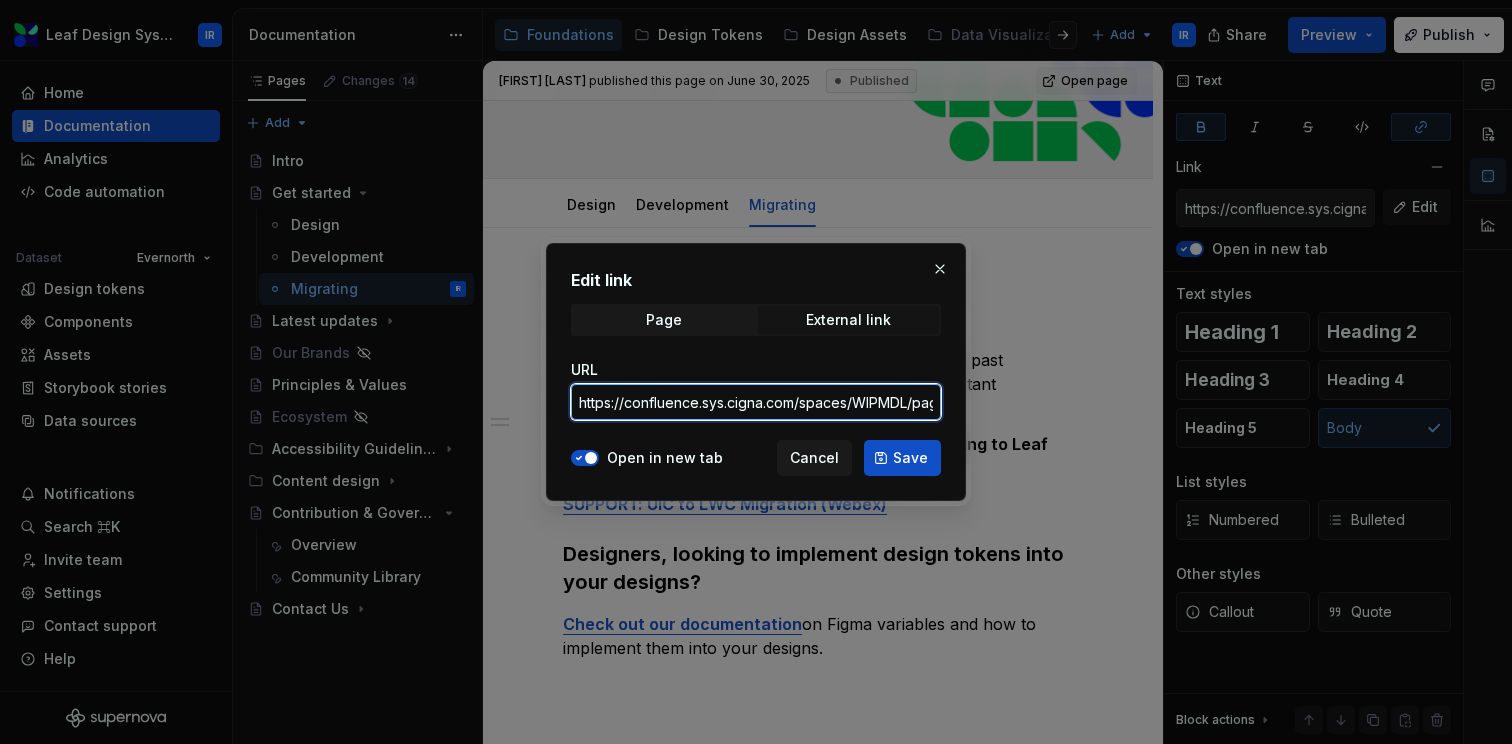 scroll, scrollTop: 0, scrollLeft: 244, axis: horizontal 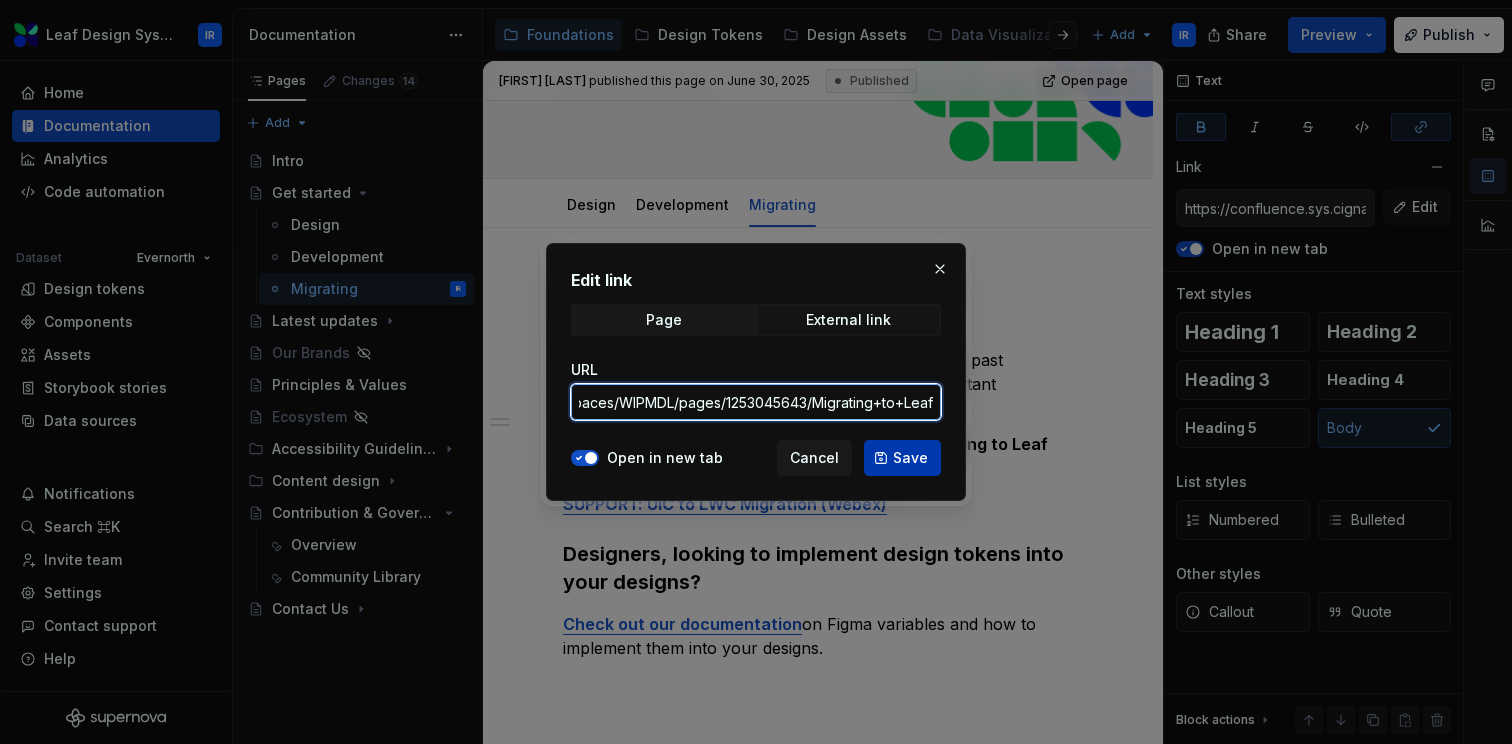 type on "https://confluence.sys.cigna.com/spaces/WIPMDL/pages/1253045643/Migrating+to+Leaf" 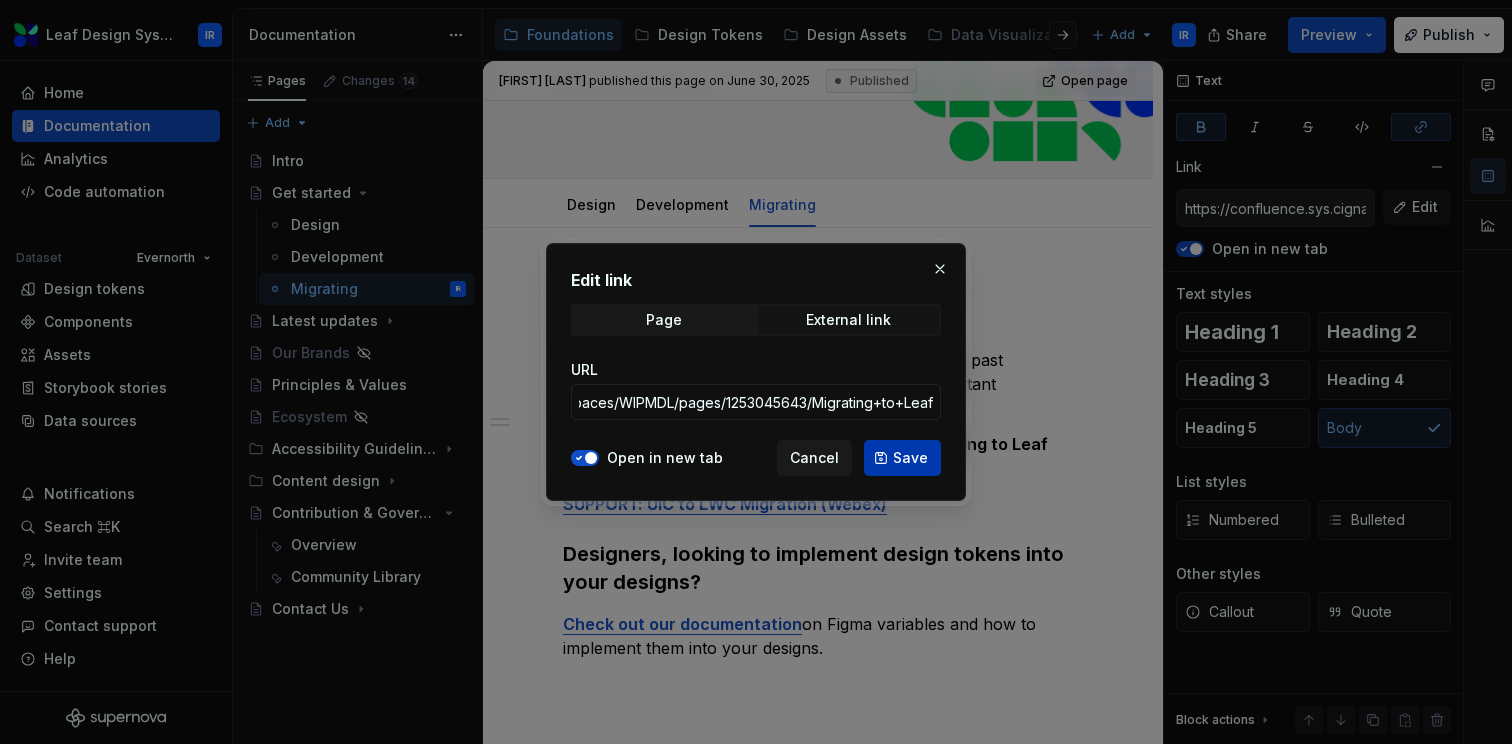 click on "Save" at bounding box center [910, 458] 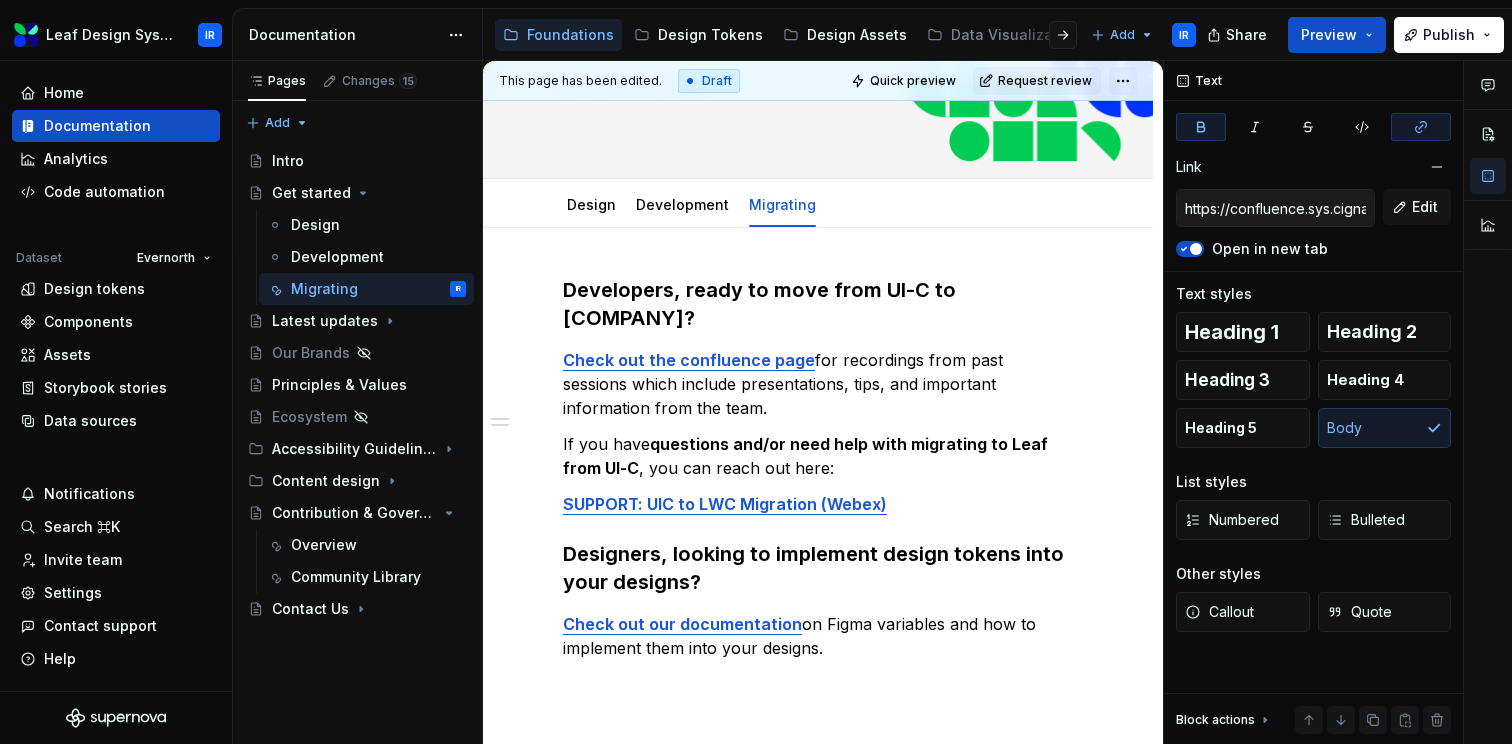 click on "Leaf Design System IR Home Documentation Analytics Code automation Dataset Evernorth Design tokens Components Assets Storybook stories Data sources Notifications Search ⌘K Invite team Settings Contact support Help Documentation
Accessibility guide for tree Page tree.
Navigate the tree with the arrow keys. Common tree hotkeys apply. Further keybindings are available:
enter to execute primary action on focused item
f2 to start renaming the focused item
escape to abort renaming an item
control+d to start dragging selected items
Foundations Design Tokens Design Assets Data Visualization Atomic Components Molecular Patterns Layout Modules Design Packages Add IR Share Preview Publish Pages Changes 15 Add
Accessibility guide for tree Page tree.
Navigate the tree with the arrow keys. Common tree hotkeys apply. Further keybindings are available:
enter to execute primary action on focused item" at bounding box center [756, 372] 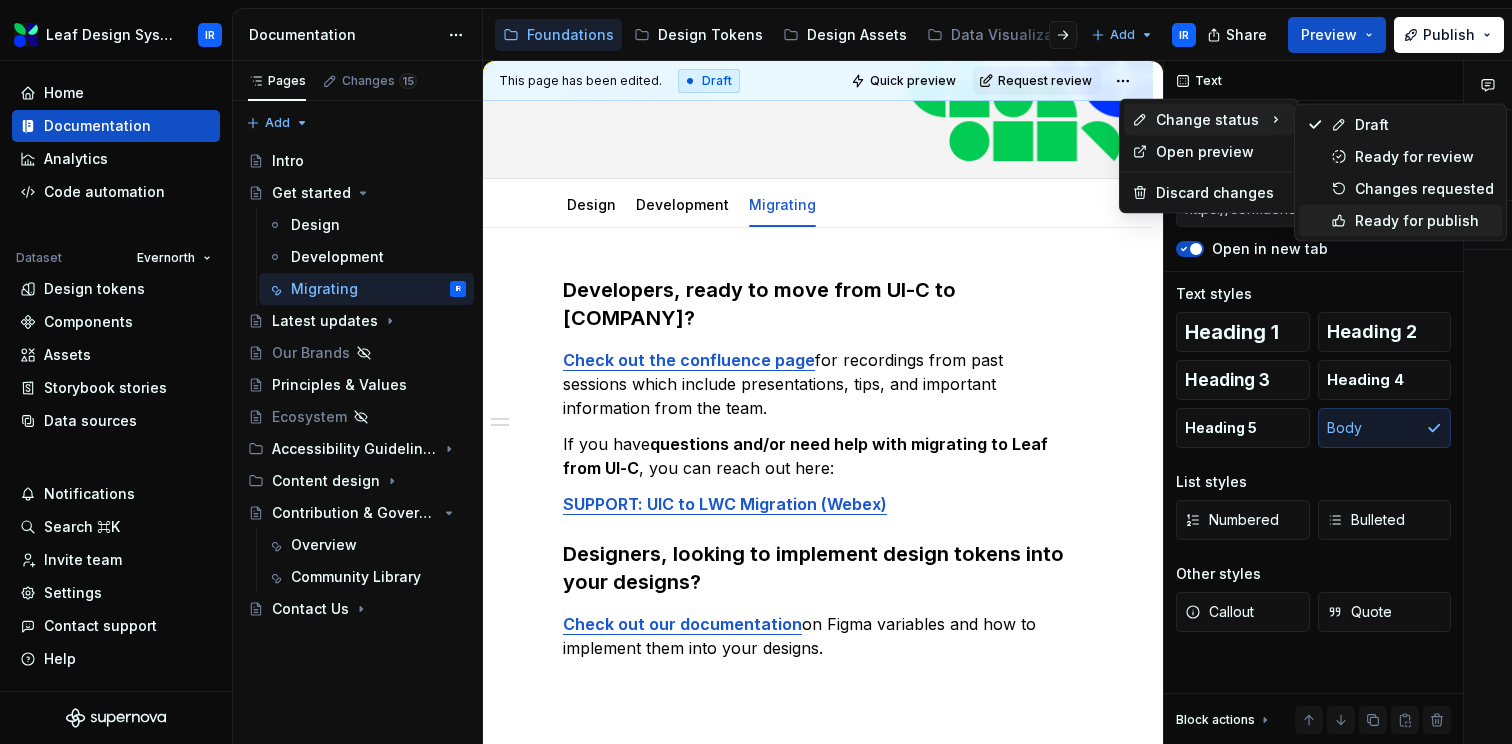 click on "Ready for publish" at bounding box center (1400, 221) 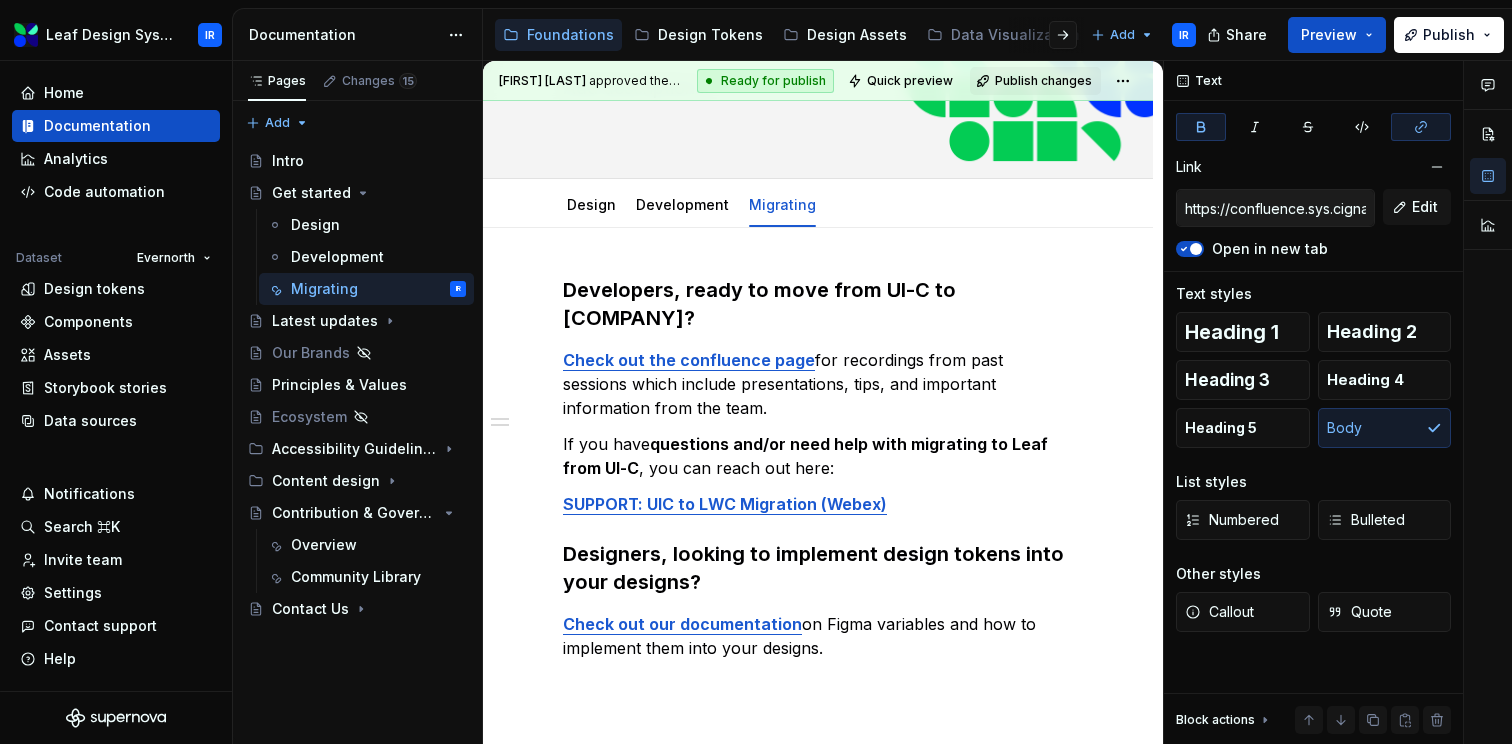 scroll, scrollTop: 0, scrollLeft: 0, axis: both 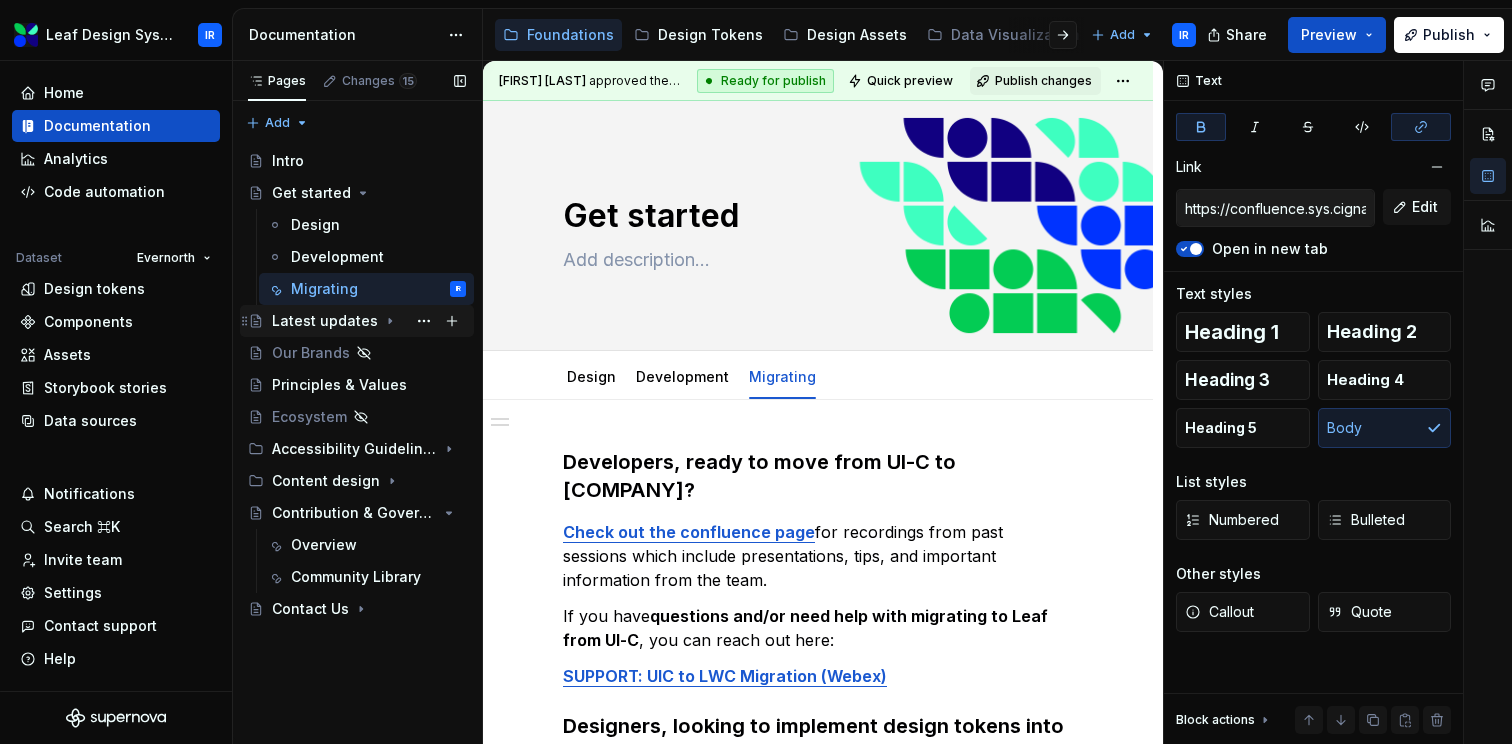 click 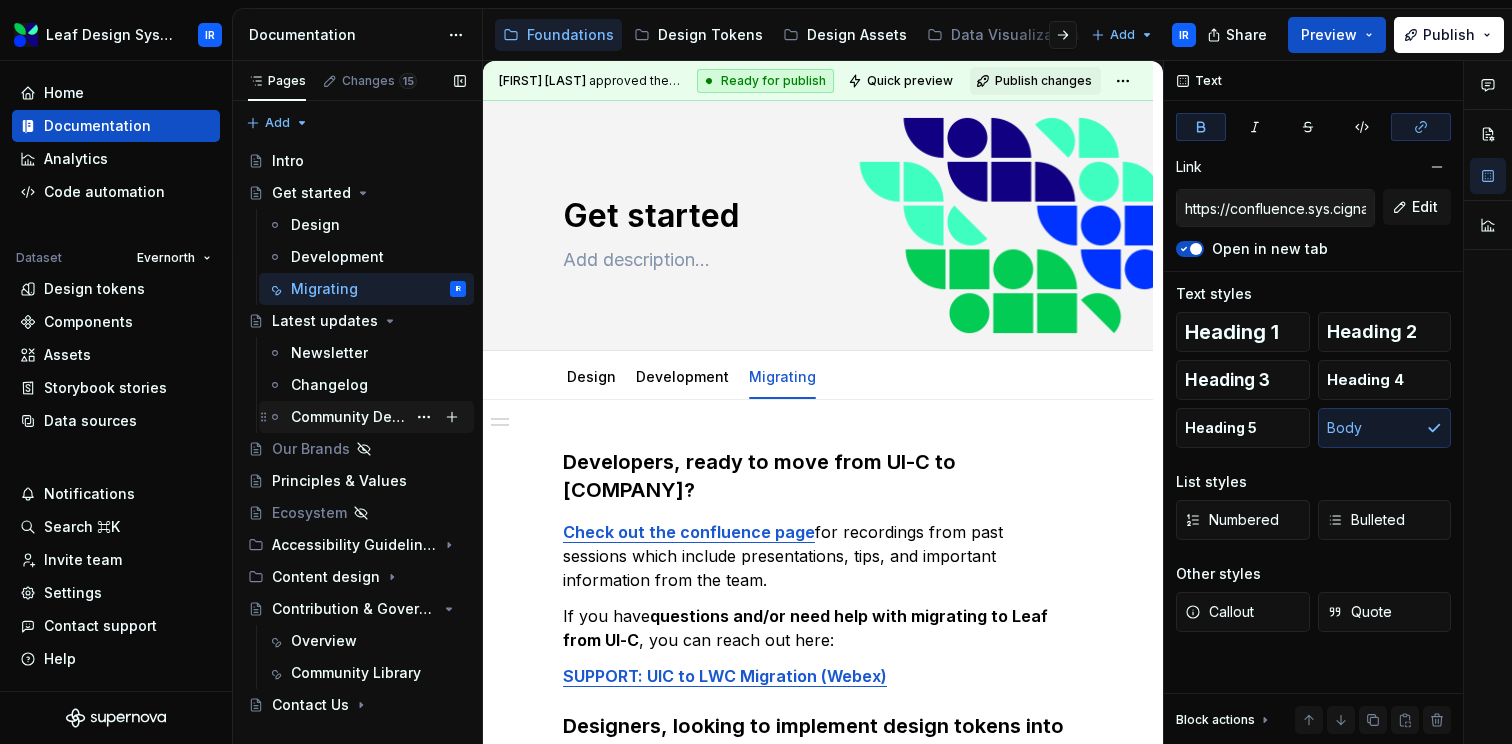 click on "Community Demo" at bounding box center (348, 417) 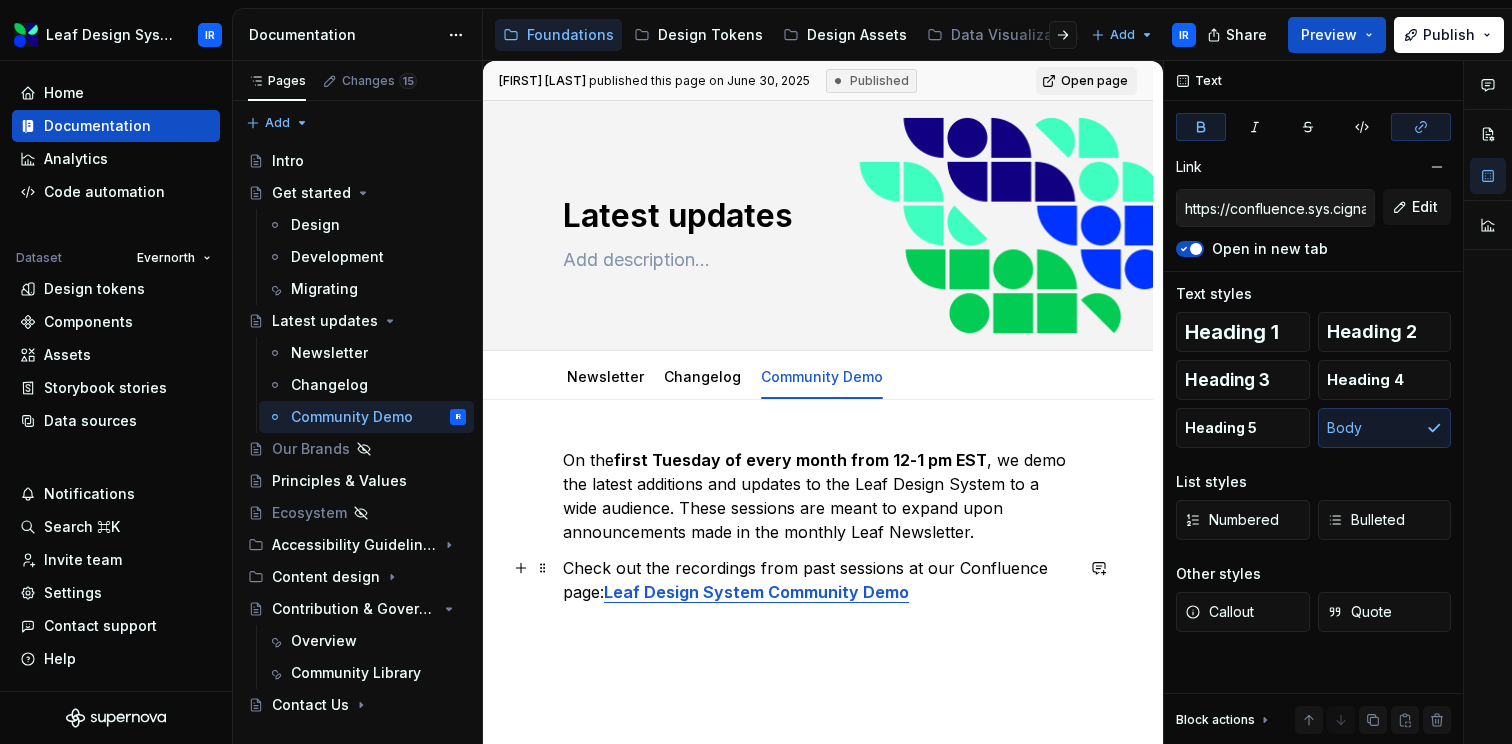 click on "Leaf Design System Community Demo" at bounding box center (756, 592) 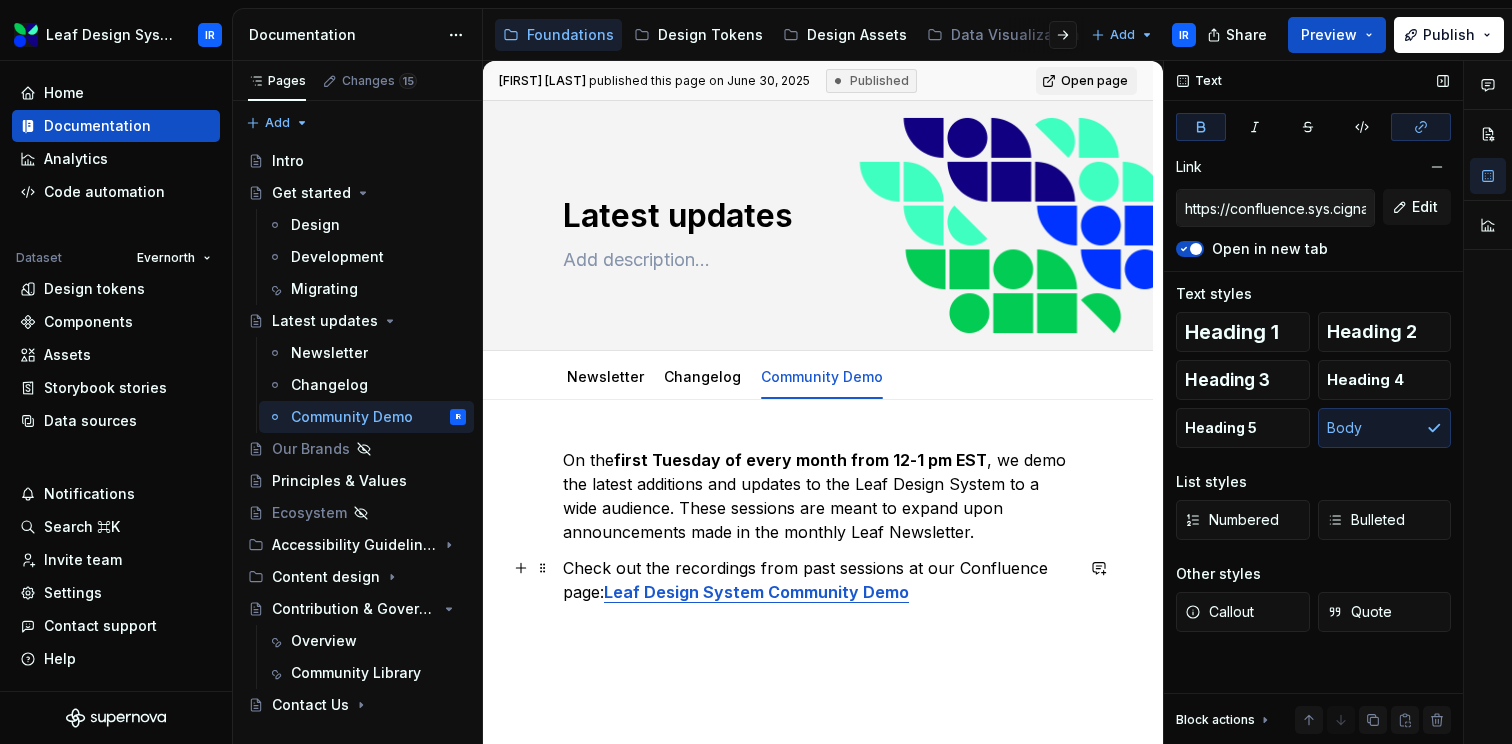 type on "*" 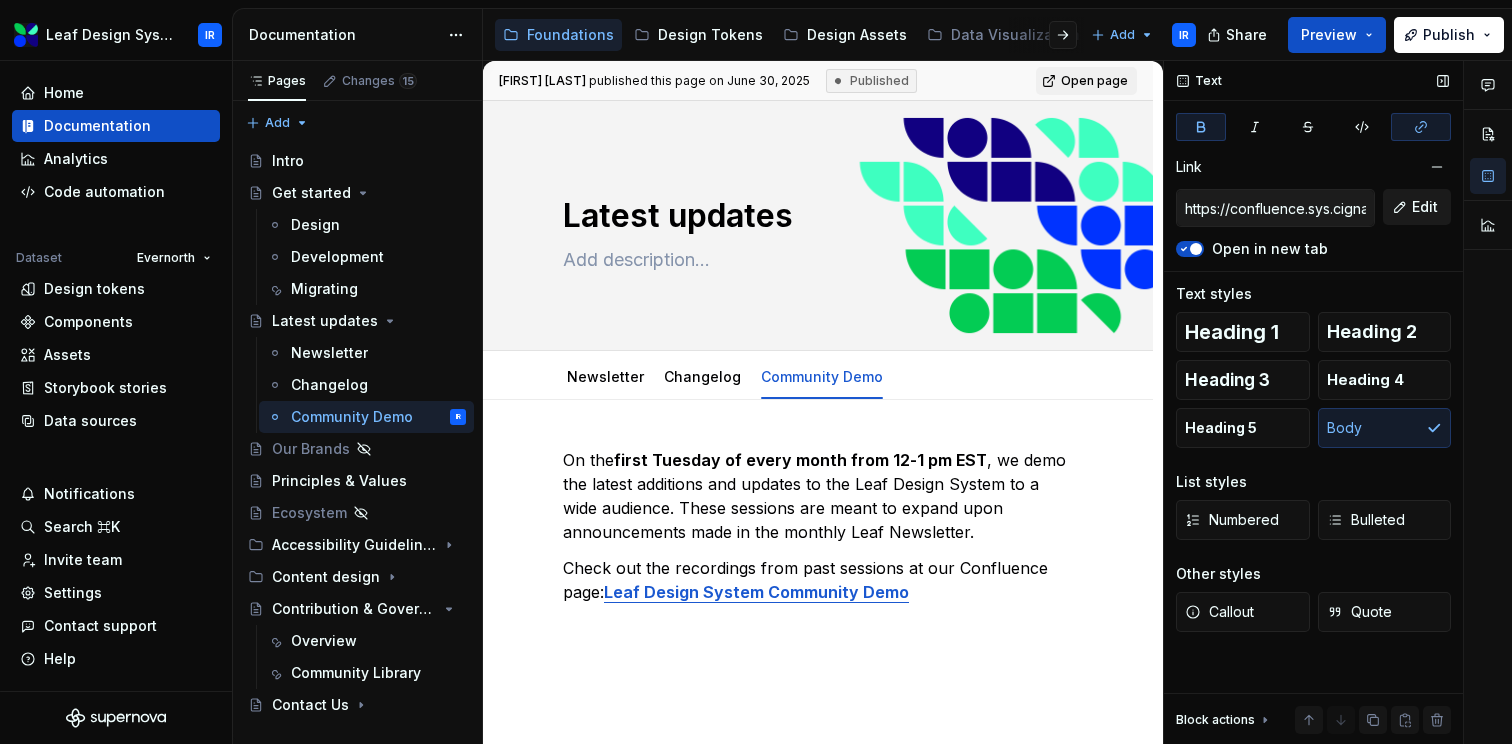 click on "Edit" at bounding box center [1425, 207] 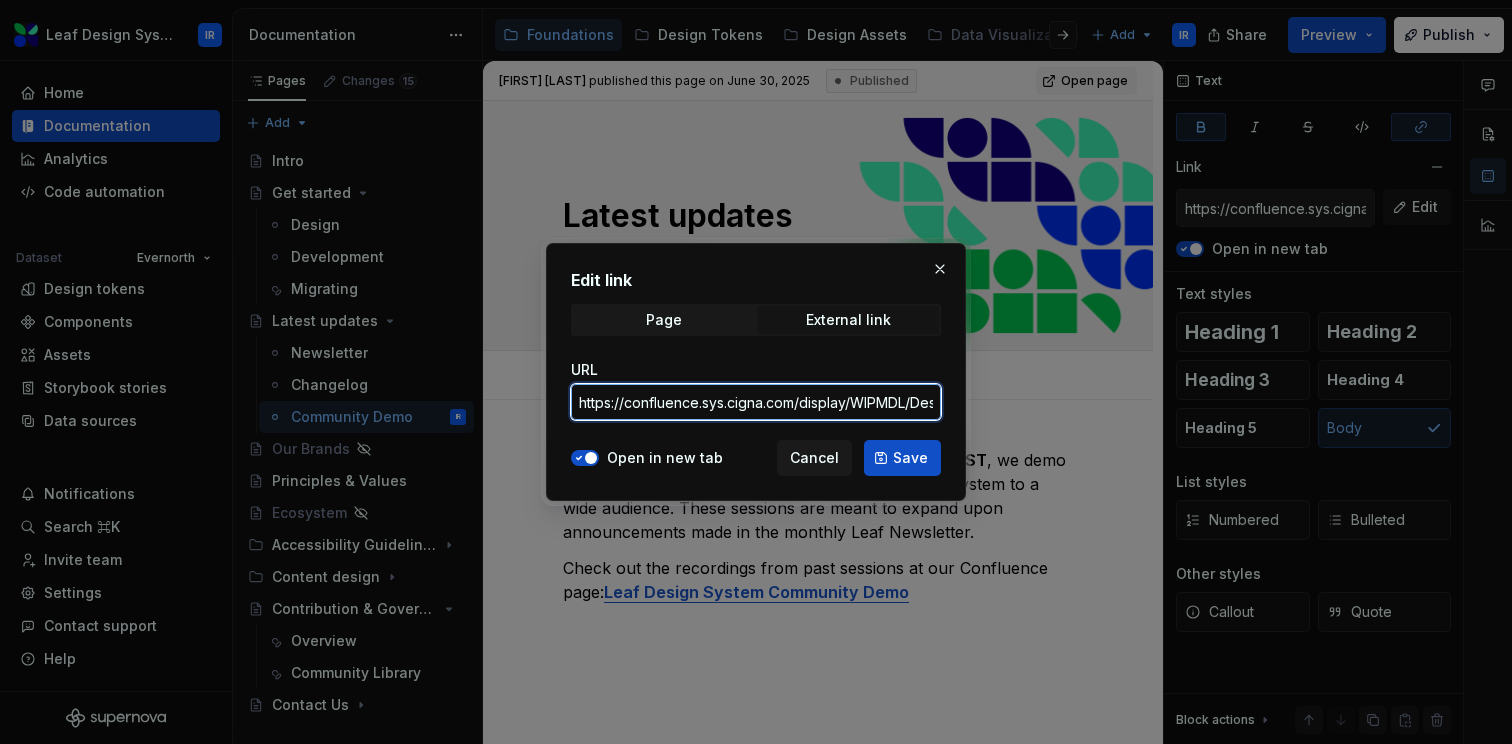 click on "https://confluence.sys.cigna.com/display/WIPMDL/Design+System+Community+Demo" at bounding box center (756, 402) 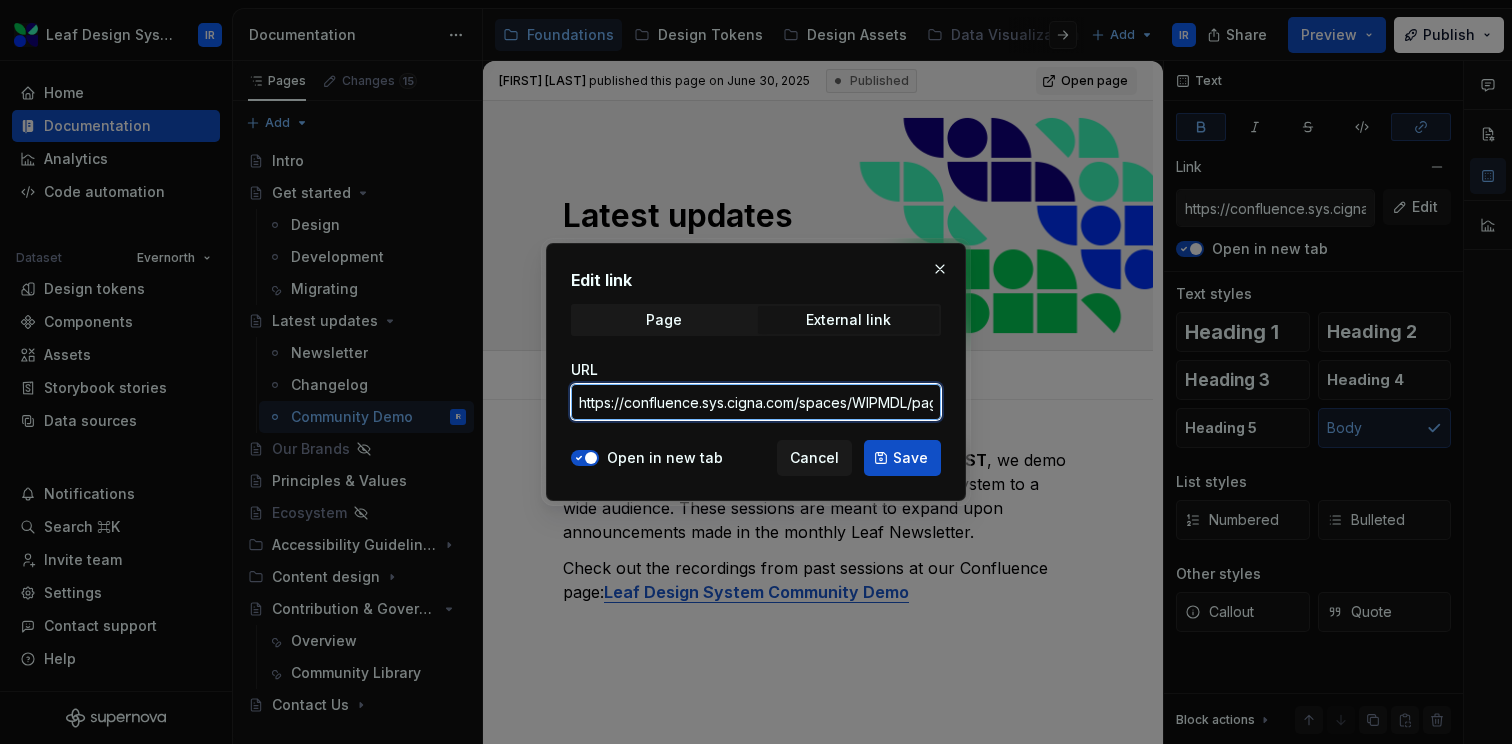 scroll, scrollTop: 0, scrollLeft: 242, axis: horizontal 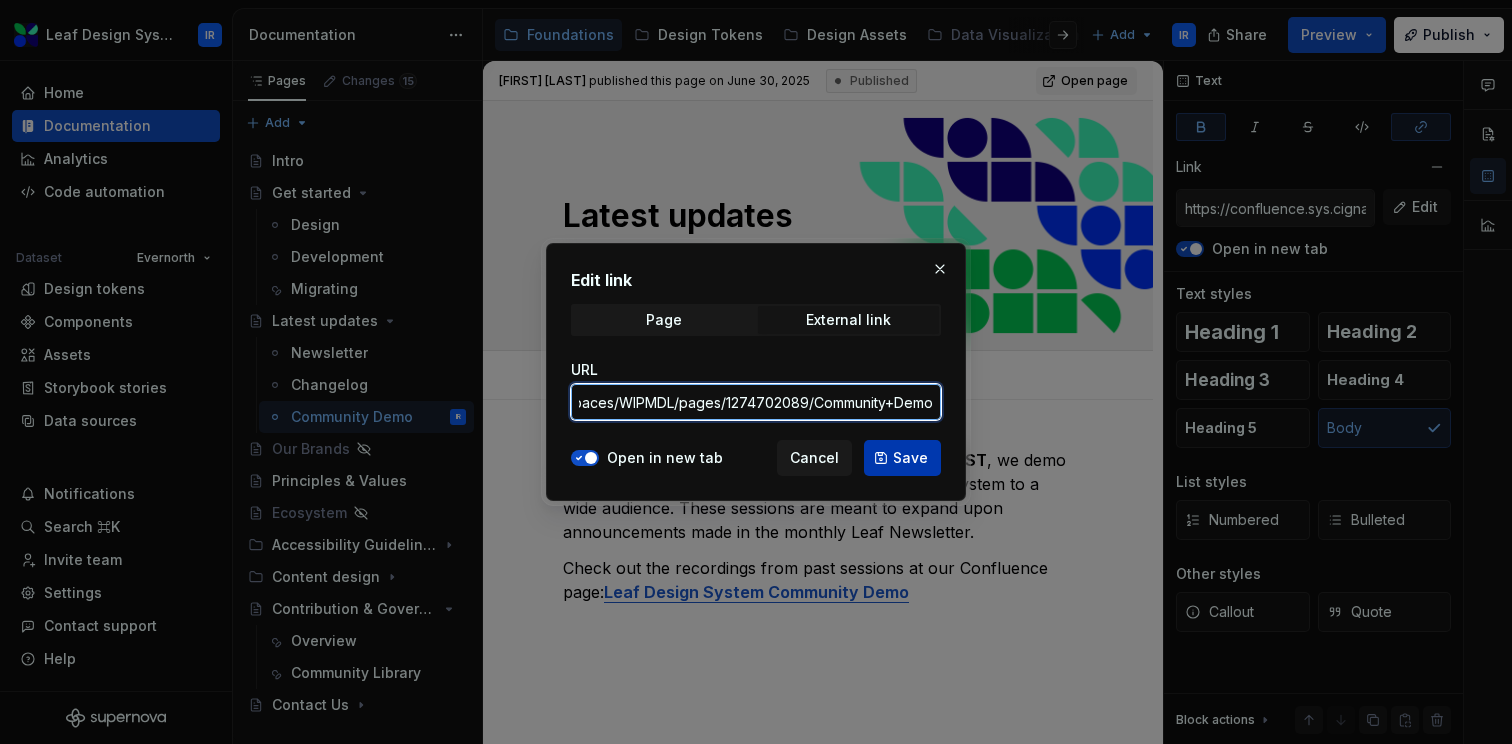 type on "https://confluence.sys.cigna.com/spaces/WIPMDL/pages/1274702089/Community+Demo" 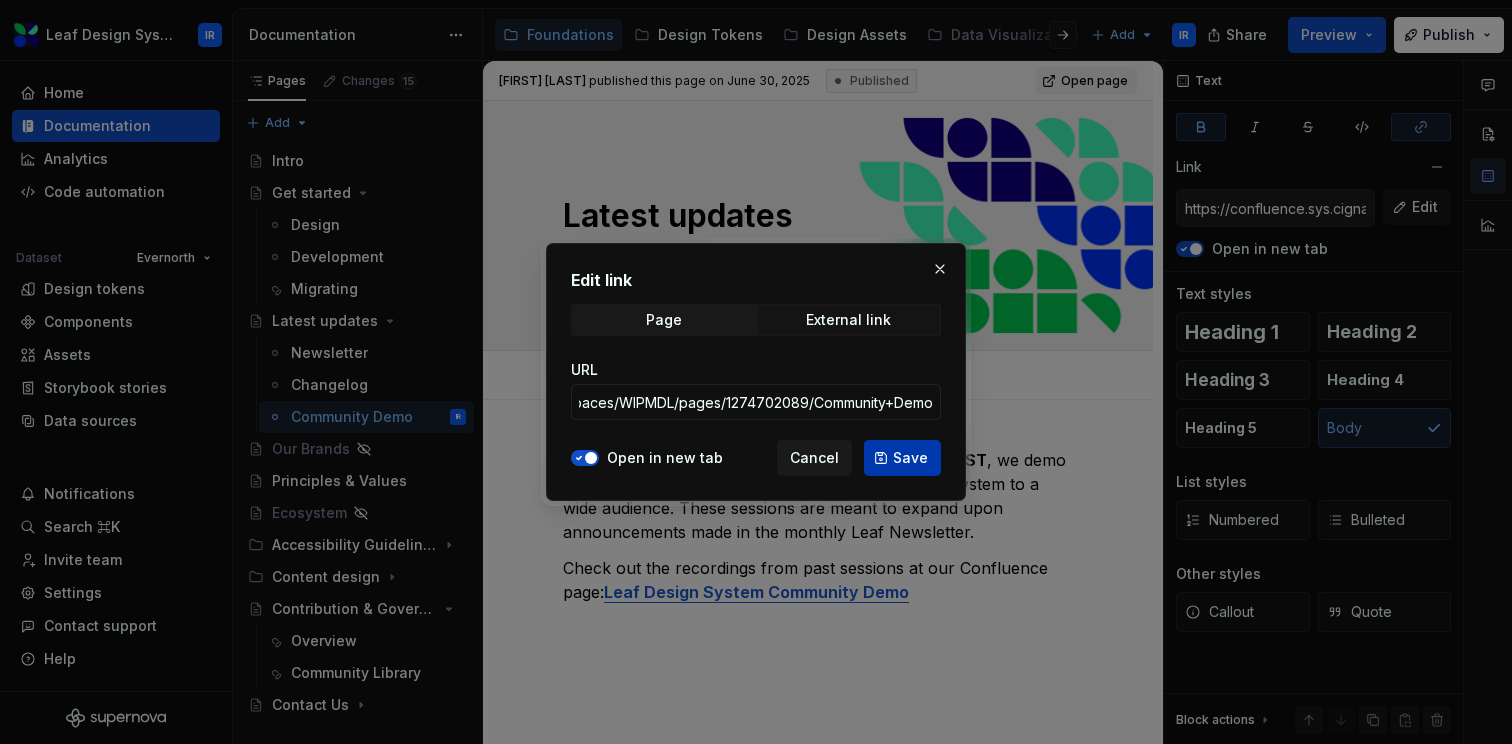 scroll, scrollTop: 0, scrollLeft: 0, axis: both 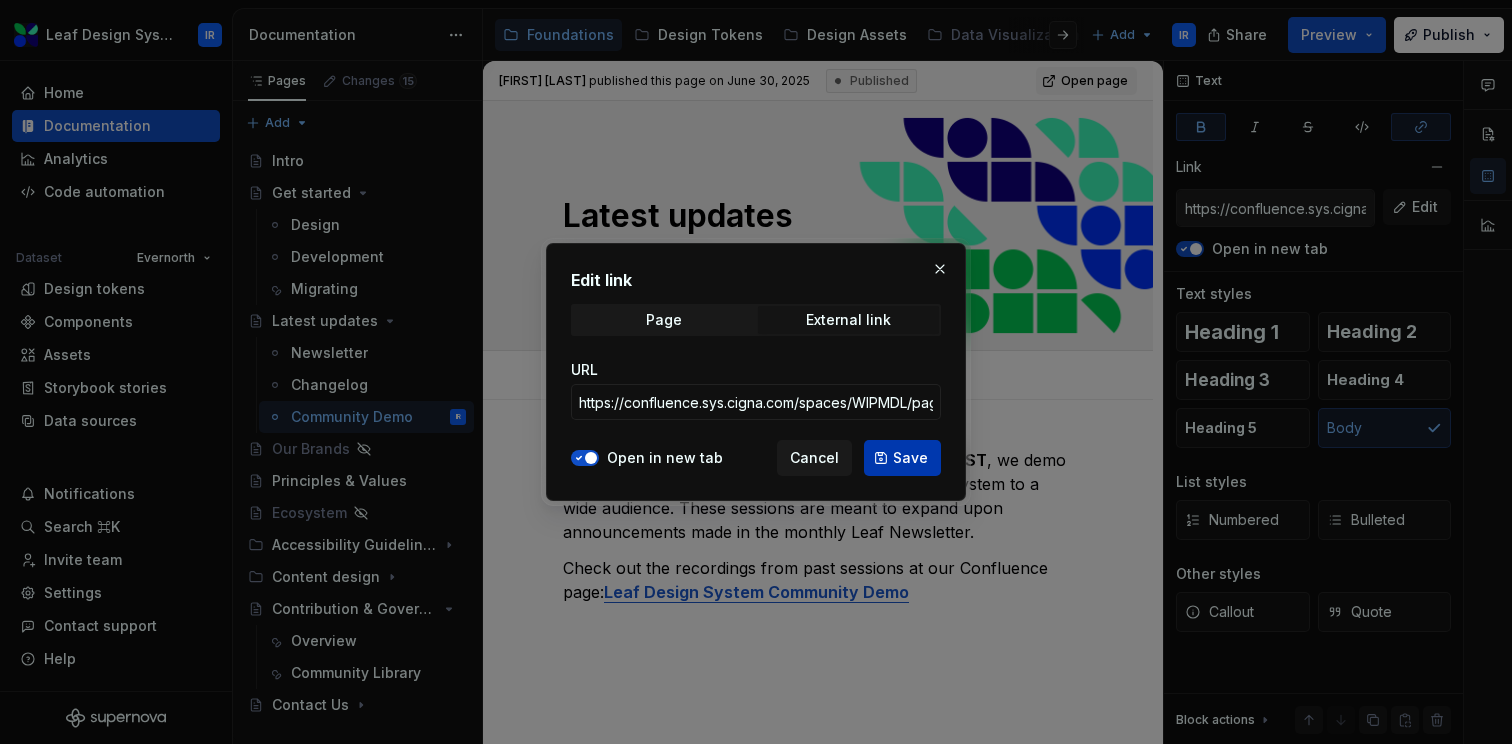 click on "Save" at bounding box center [902, 458] 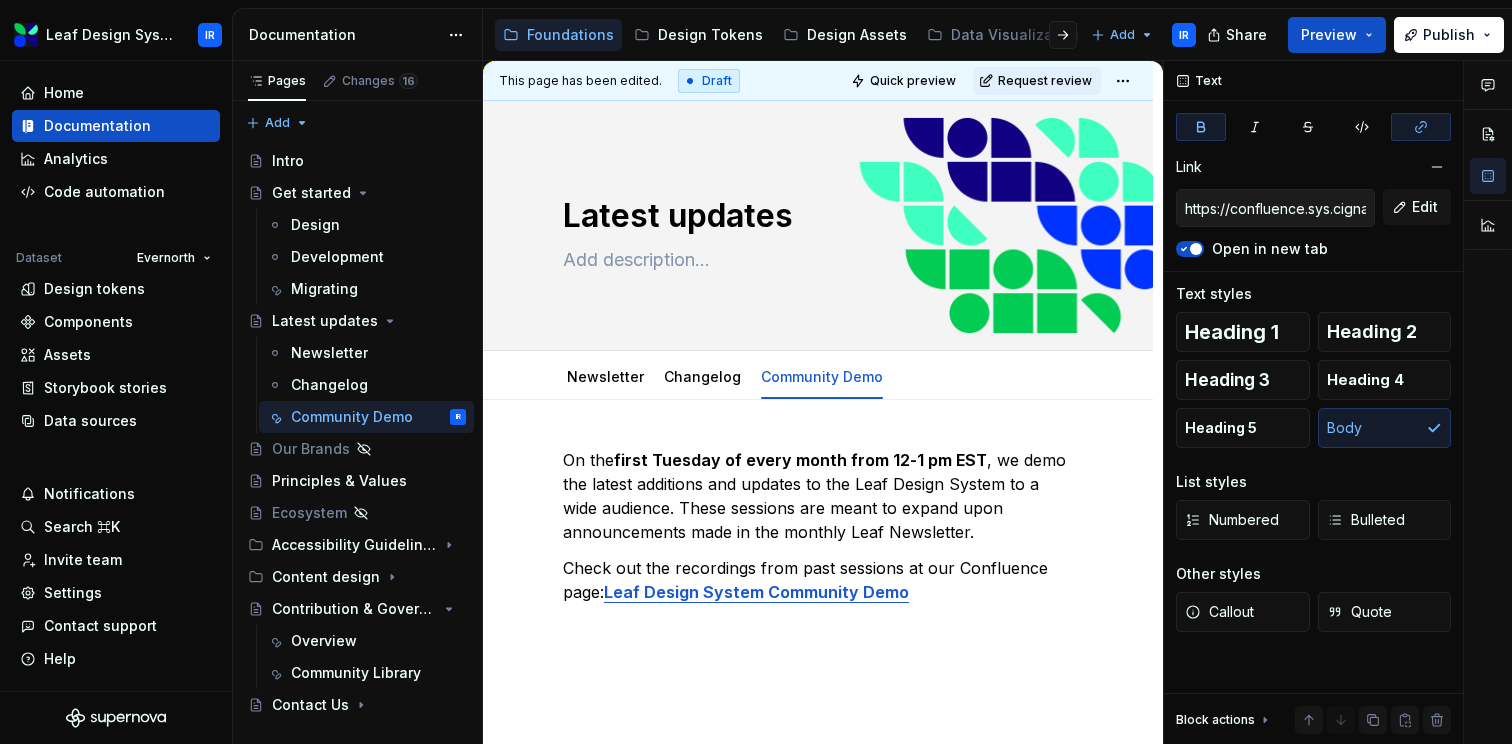 click on "Foundations Design Tokens Design Assets Data Visualization Atomic Components Molecular Patterns Layout Modules Design Packages Add IR Share Preview Publish Pages Changes 16 Add
Accessibility guide for tree Page tree.
Navigate the tree with the arrow keys. Common tree hotkeys apply. Further keybindings are available:
enter to execute primary action on focused item
f2 to start renaming the focused item
escape to abort renaming an item
control+d to start dragging selected items
Foundations Design Tokens Design Assets Data Visualization Atomic Components Molecular Patterns Layout Modules Design Packages Add IR Share Preview Publish Pages Changes 16 Add
Accessibility guide for tree Page tree.
Navigate the tree with the arrow keys. Common tree hotkeys apply. Further keybindings are available:
enter to execute primary action on focused item" at bounding box center (756, 372) 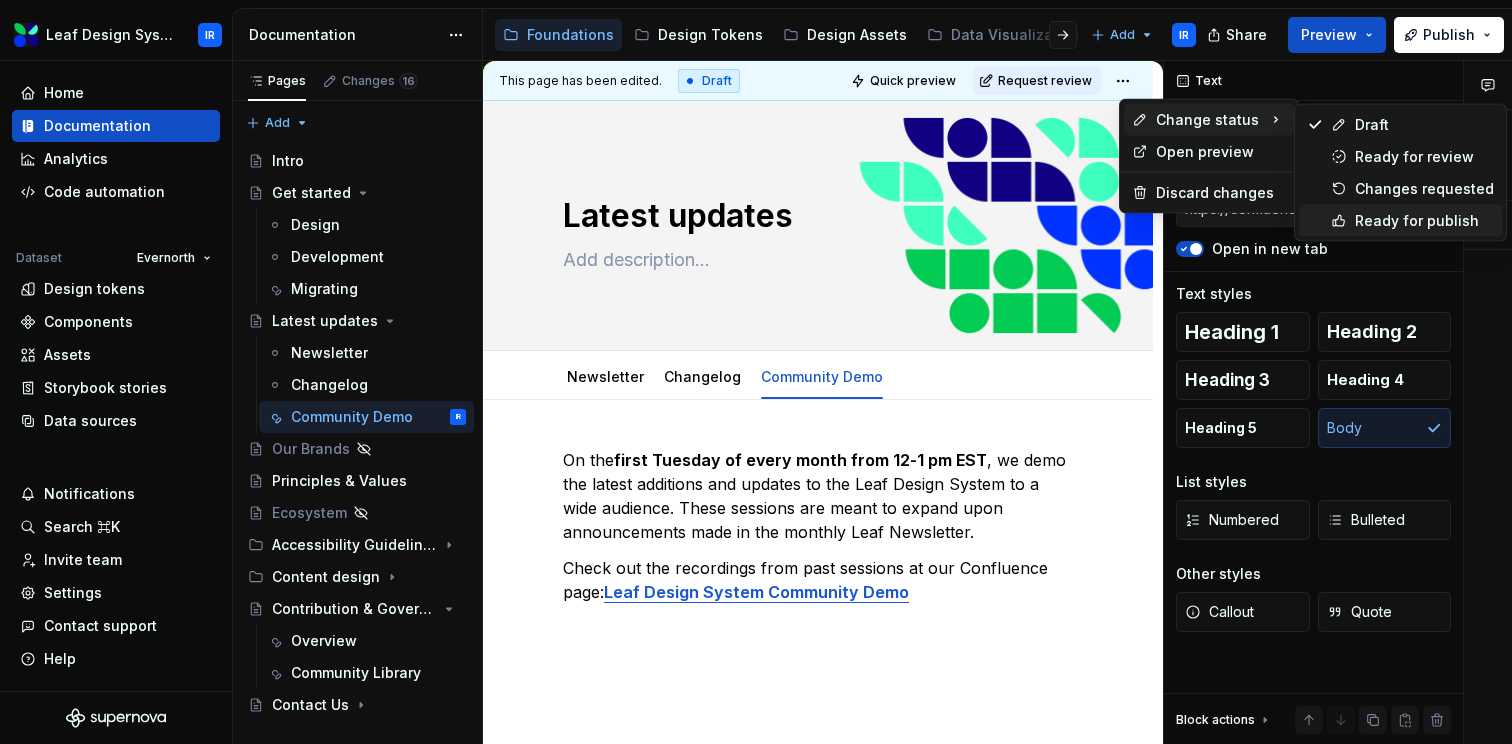 click on "Ready for publish" at bounding box center (1424, 221) 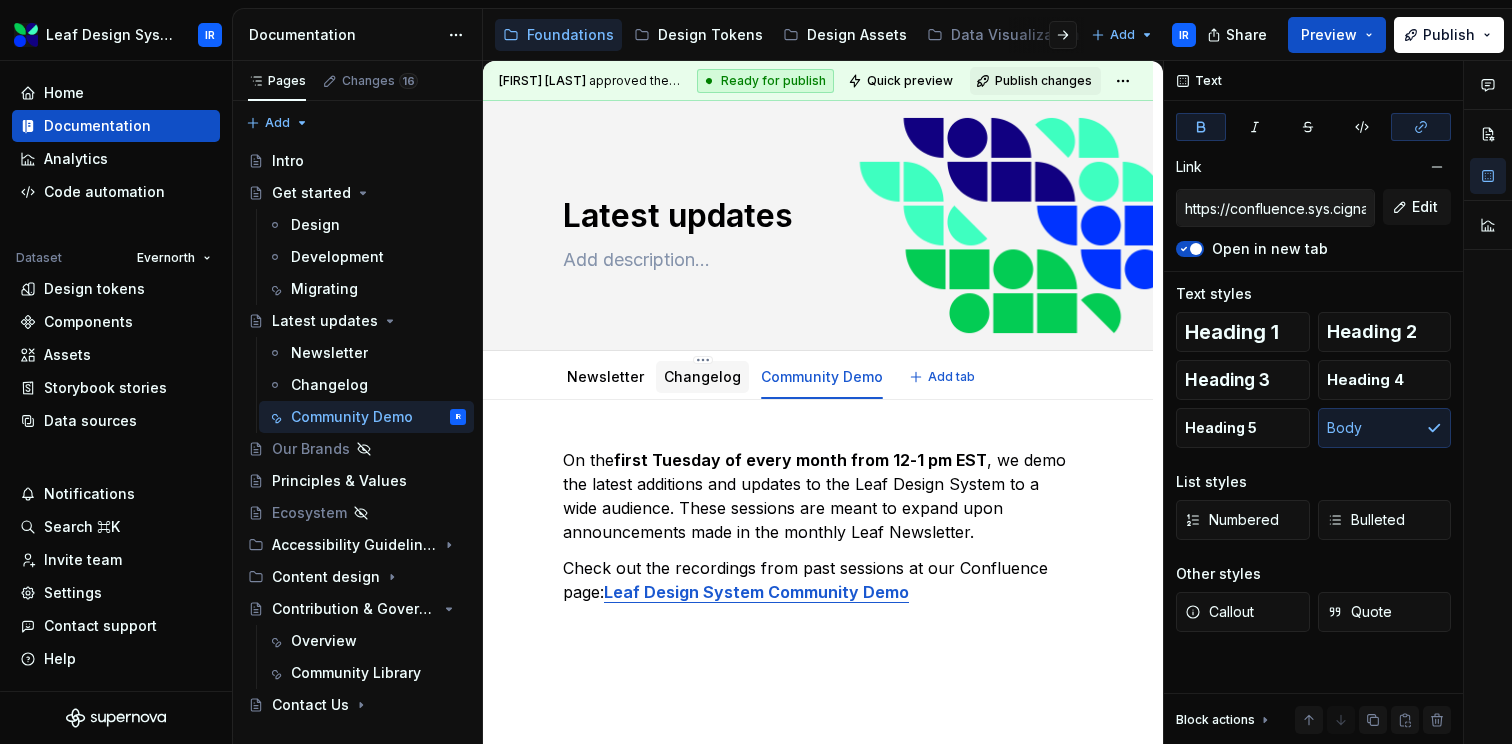 click on "Changelog" at bounding box center [702, 377] 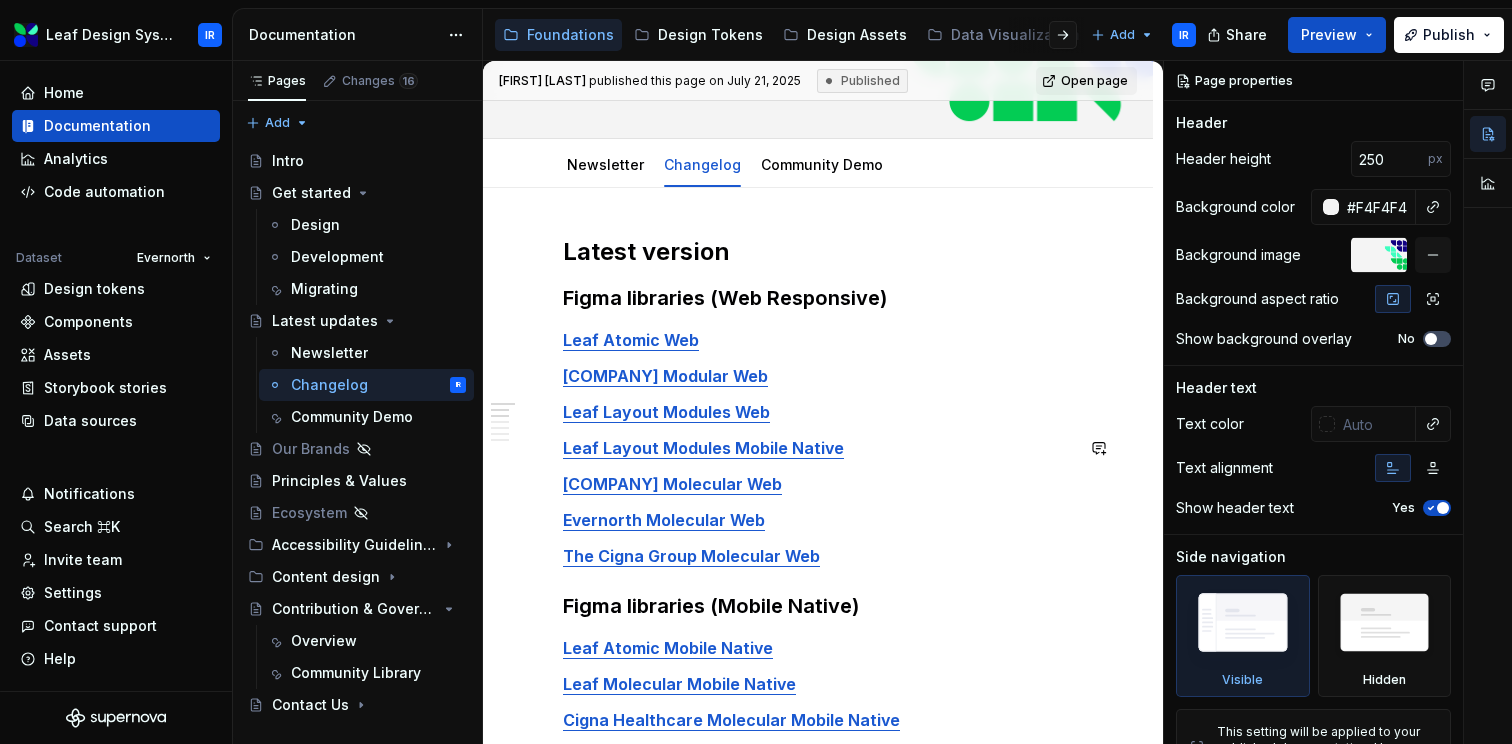 scroll, scrollTop: 155, scrollLeft: 0, axis: vertical 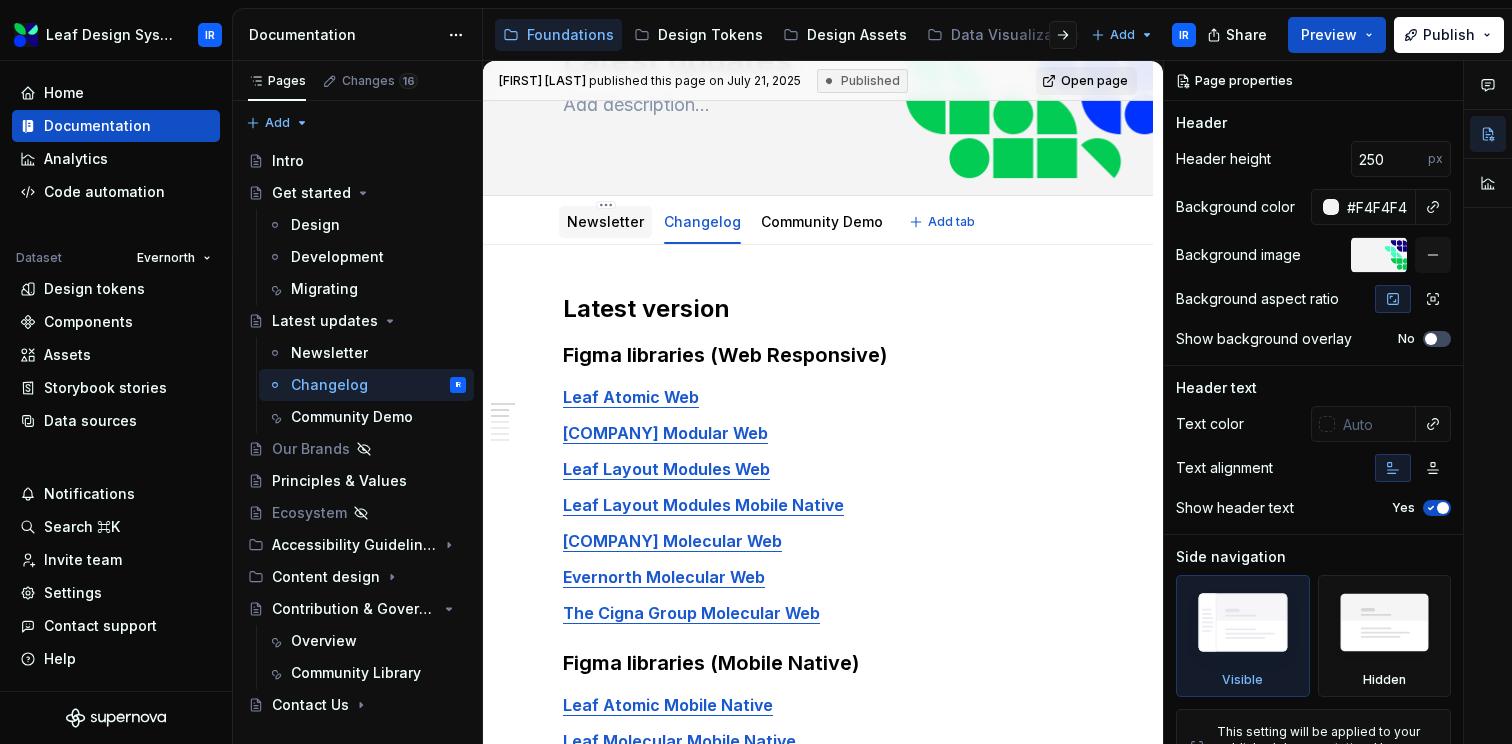 click on "Newsletter" at bounding box center (605, 222) 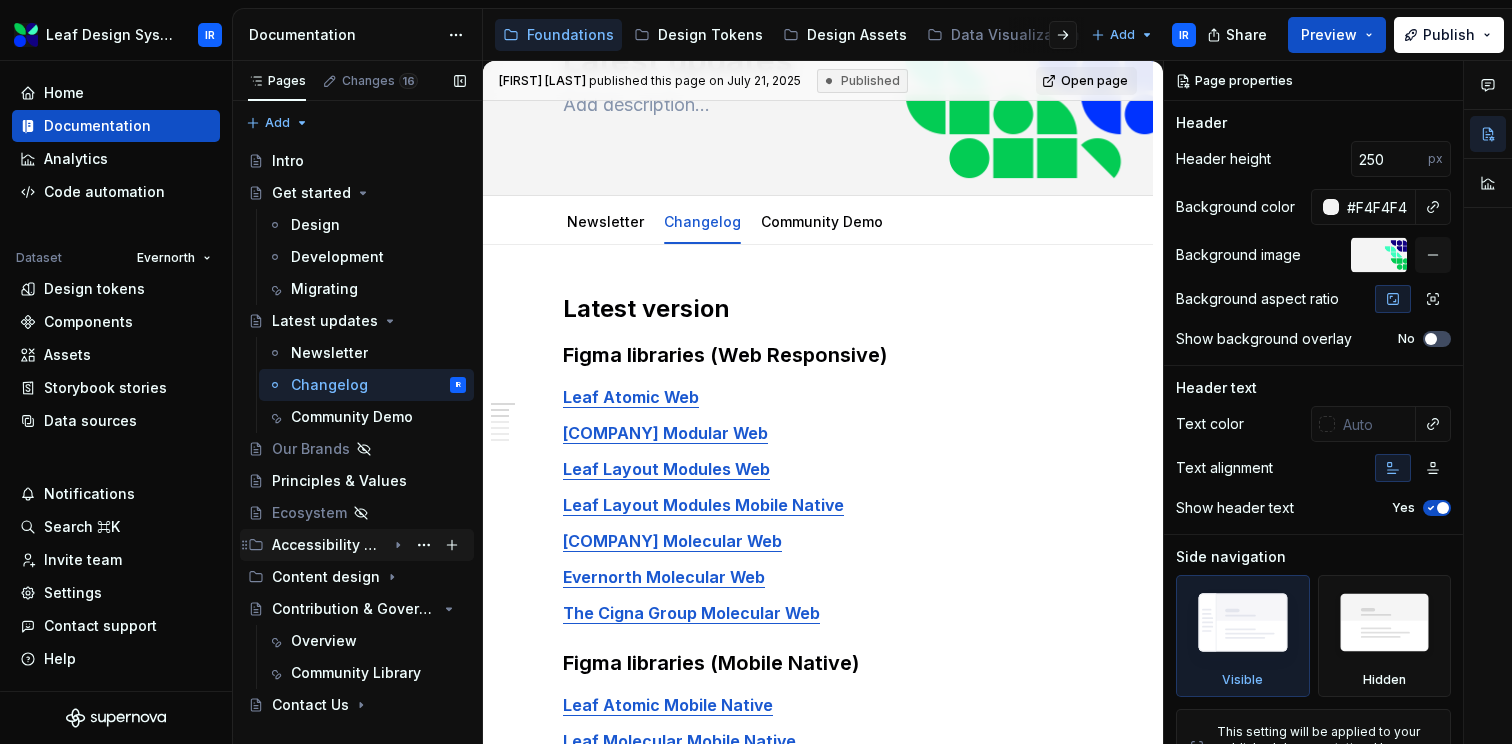click on "Accessibility Guidelines" at bounding box center (329, 545) 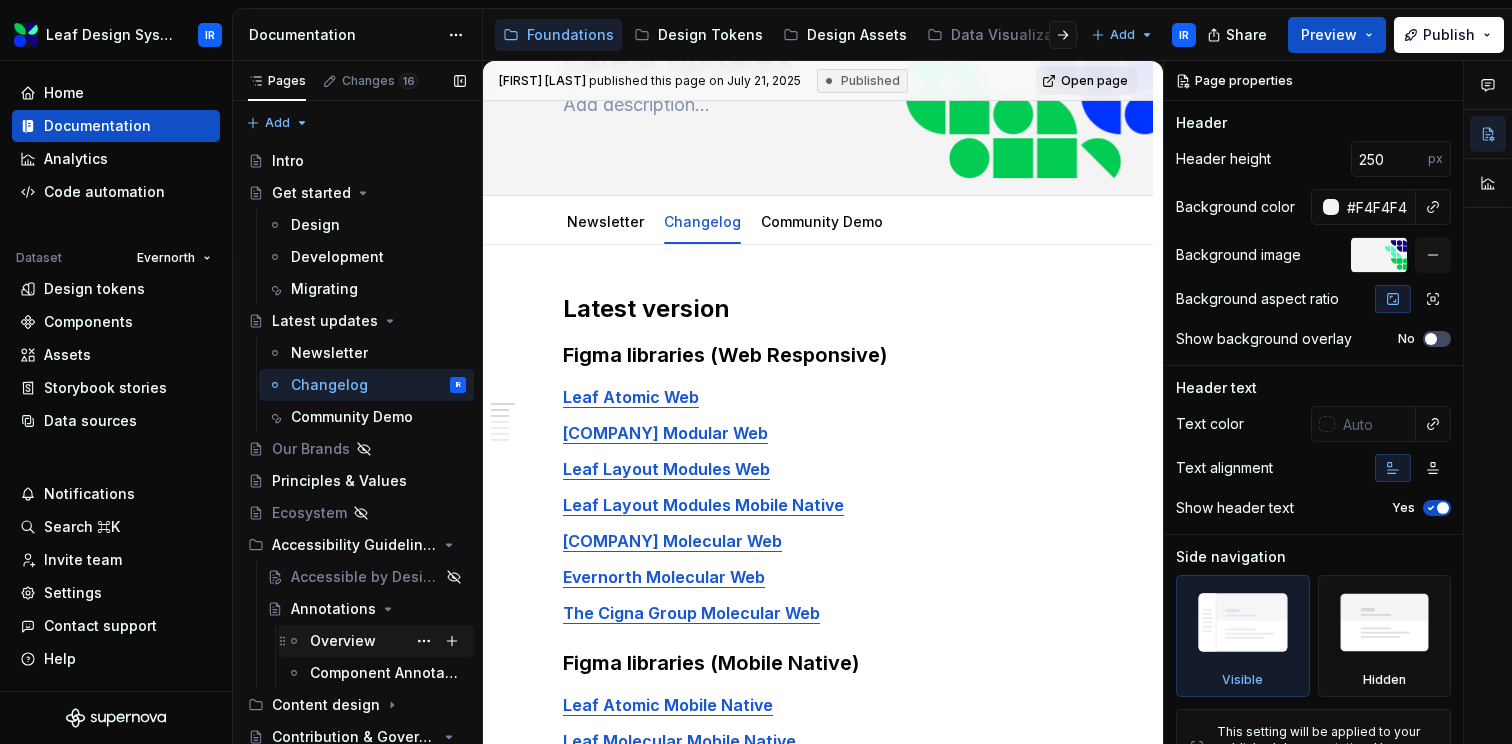 click on "Overview" at bounding box center [343, 641] 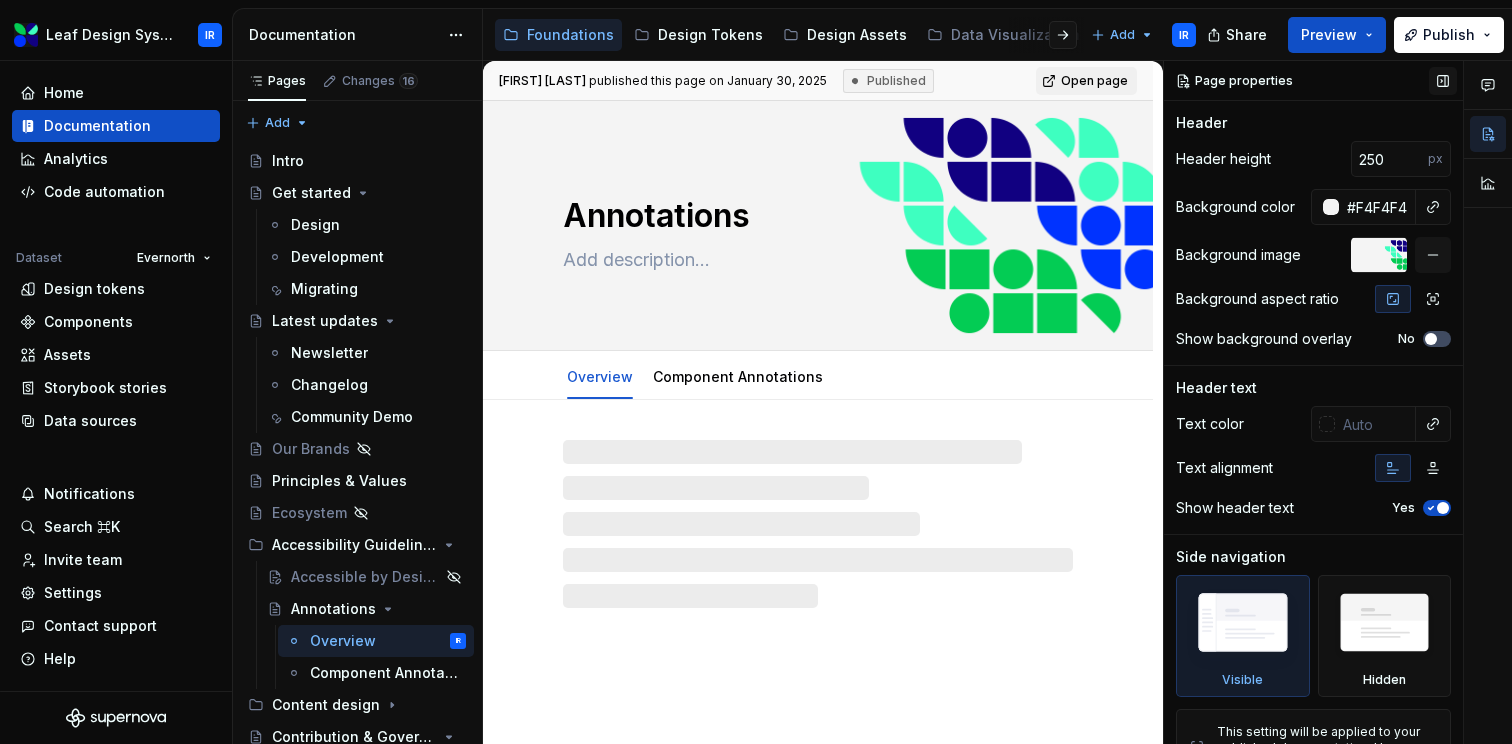 click at bounding box center (1443, 81) 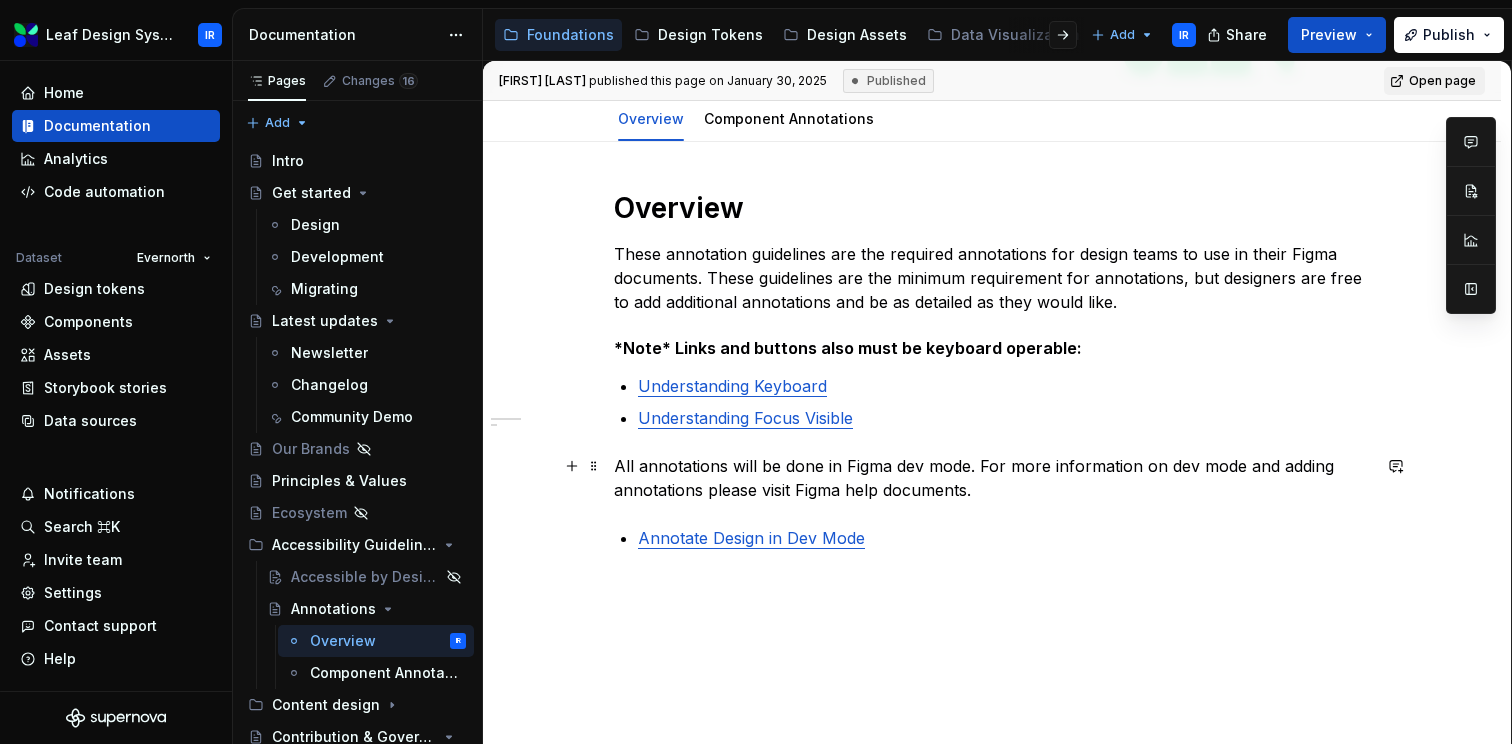 scroll, scrollTop: 245, scrollLeft: 0, axis: vertical 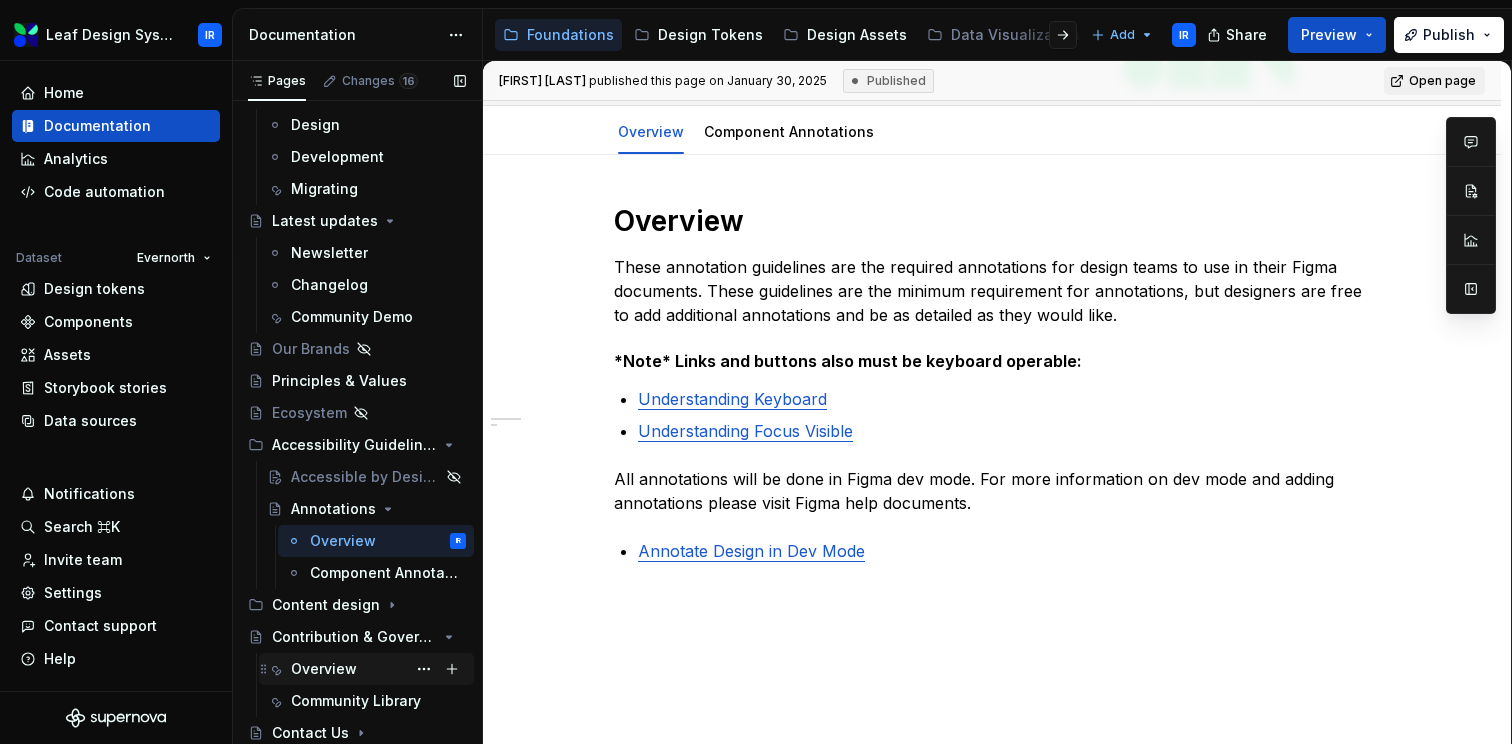 click on "Overview" at bounding box center [324, 669] 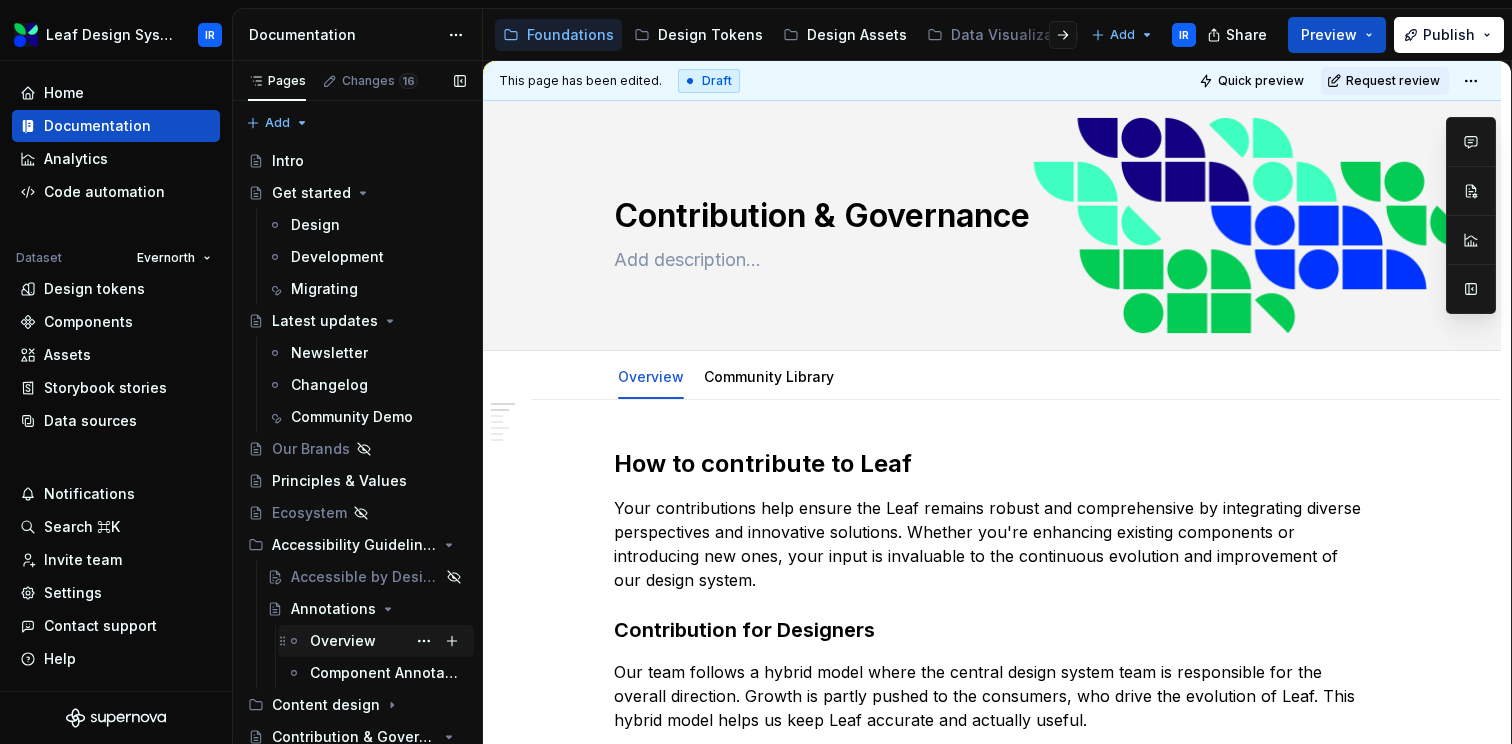 scroll, scrollTop: 100, scrollLeft: 0, axis: vertical 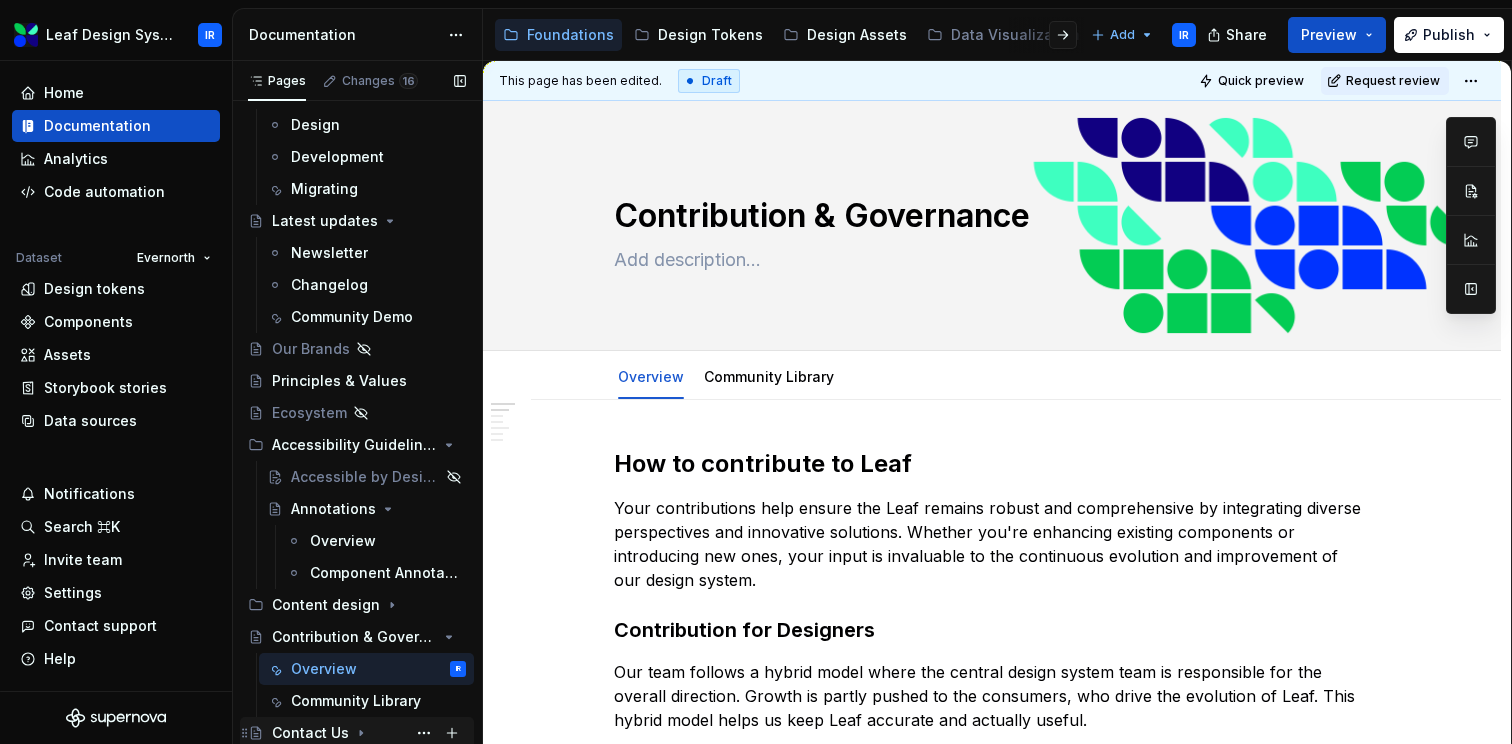 click on "Contact Us" at bounding box center (310, 733) 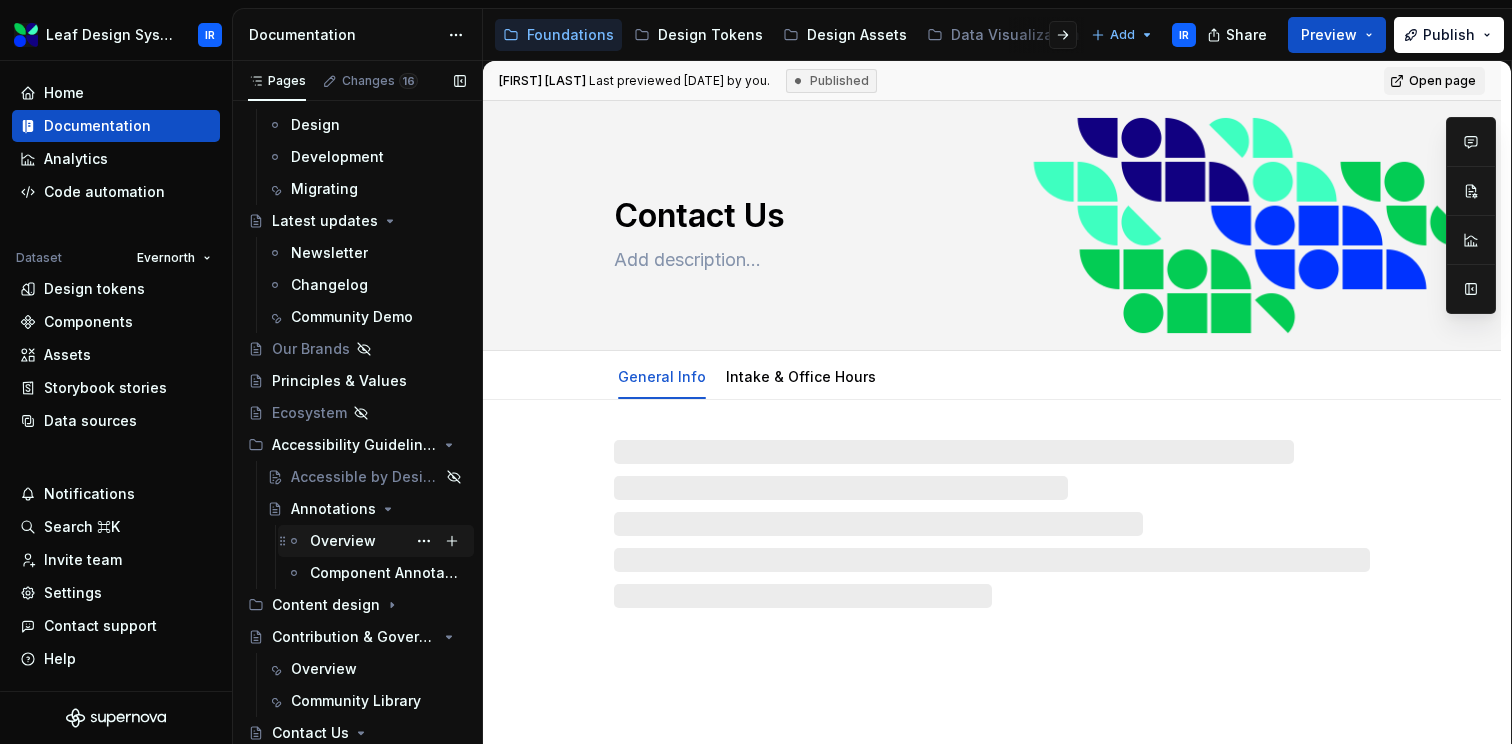 scroll, scrollTop: 164, scrollLeft: 0, axis: vertical 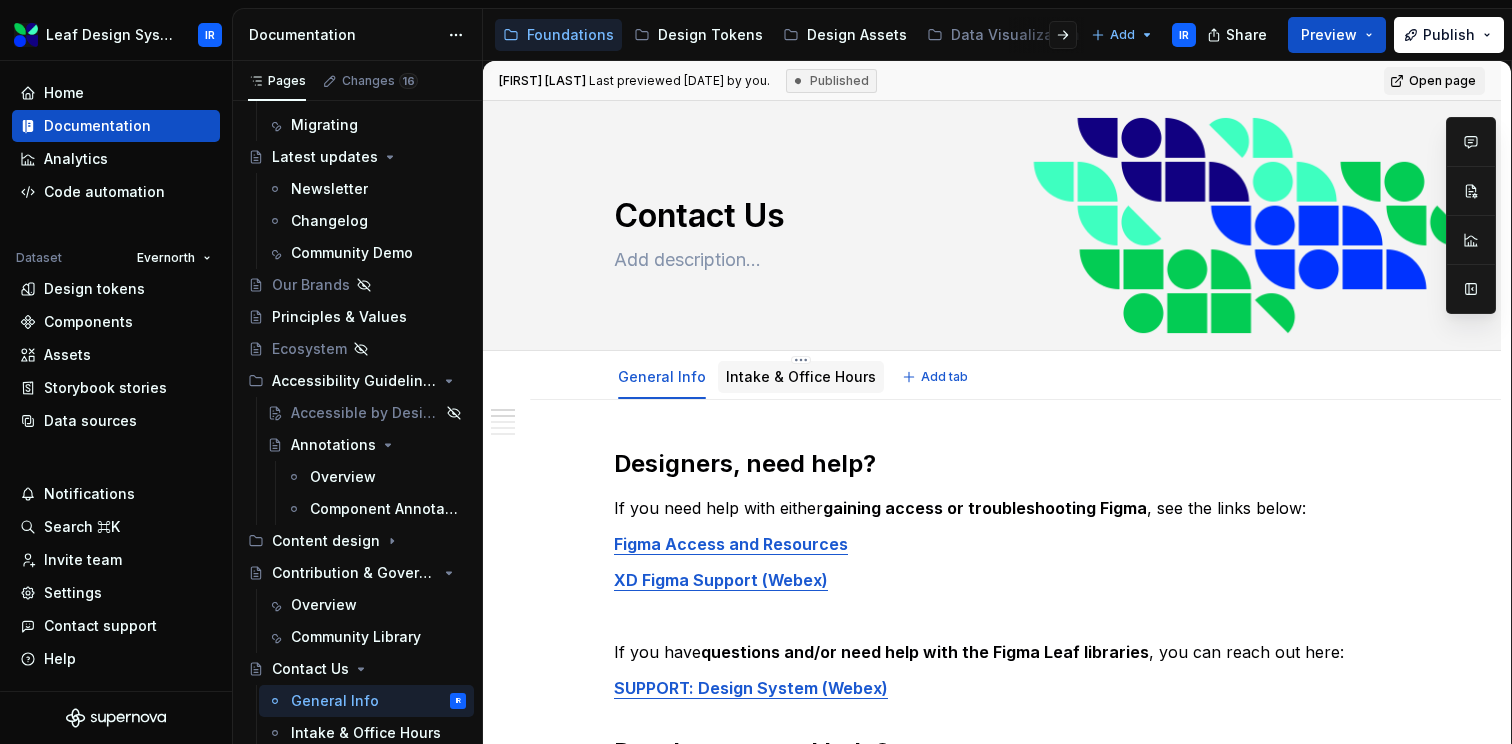 click on "Intake & Office Hours" at bounding box center (801, 376) 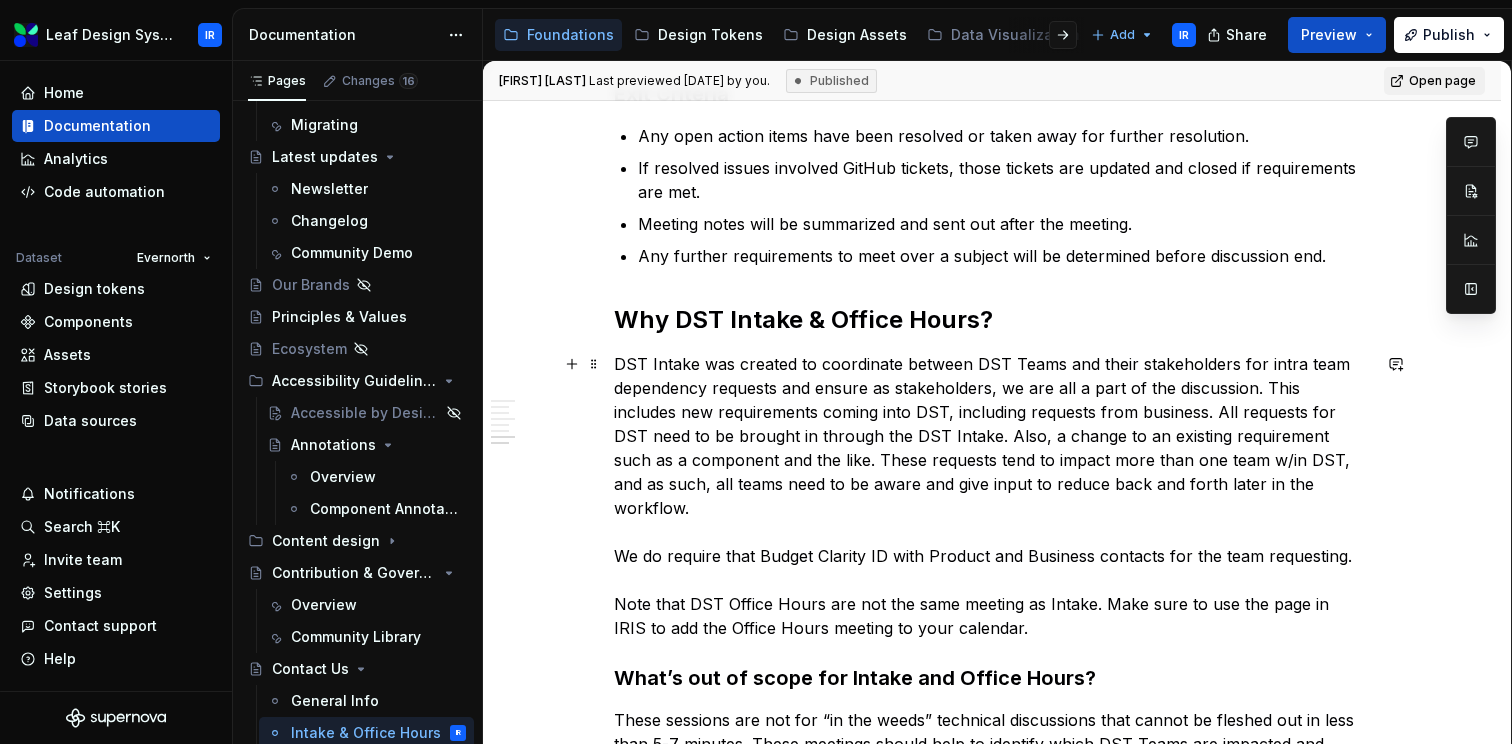 scroll, scrollTop: 2154, scrollLeft: 0, axis: vertical 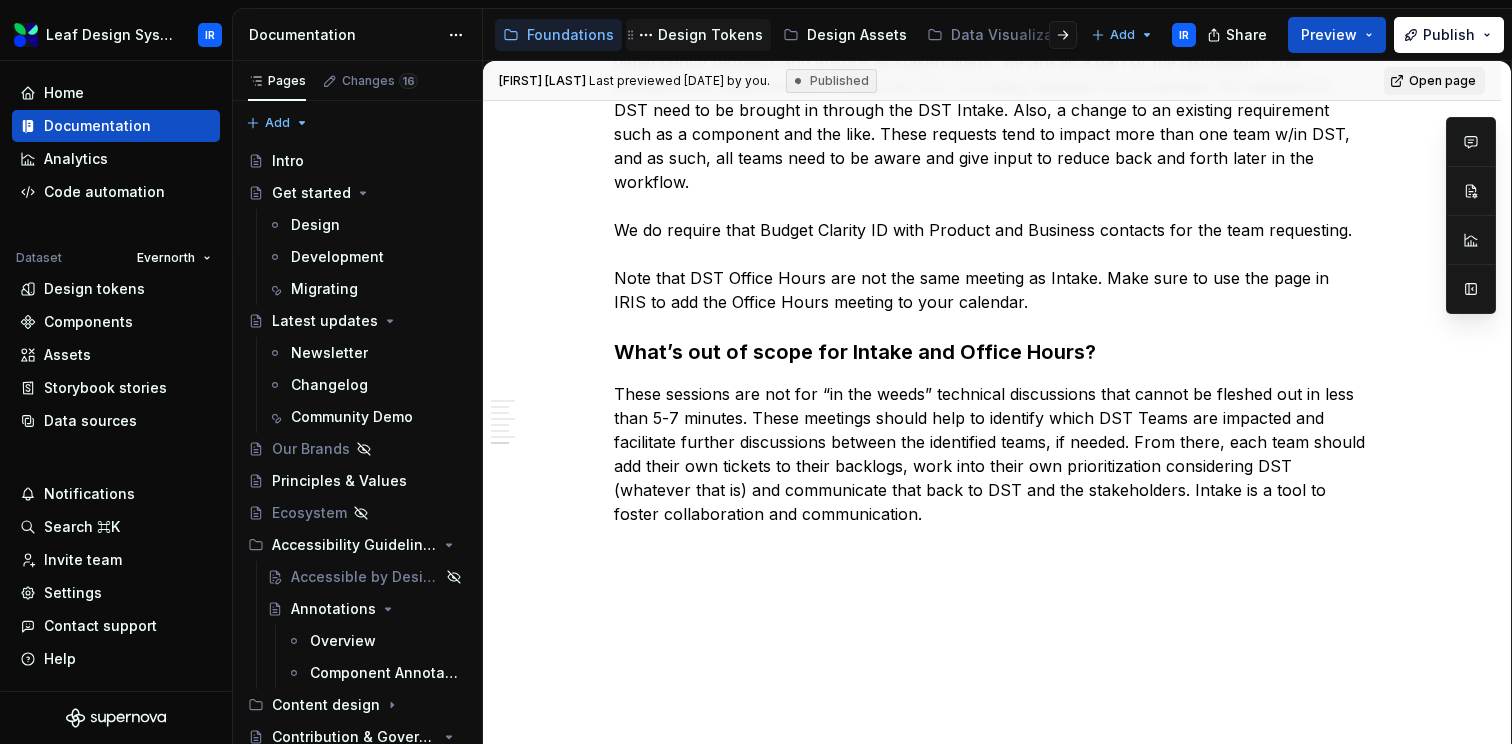 click on "Design Tokens" at bounding box center (710, 35) 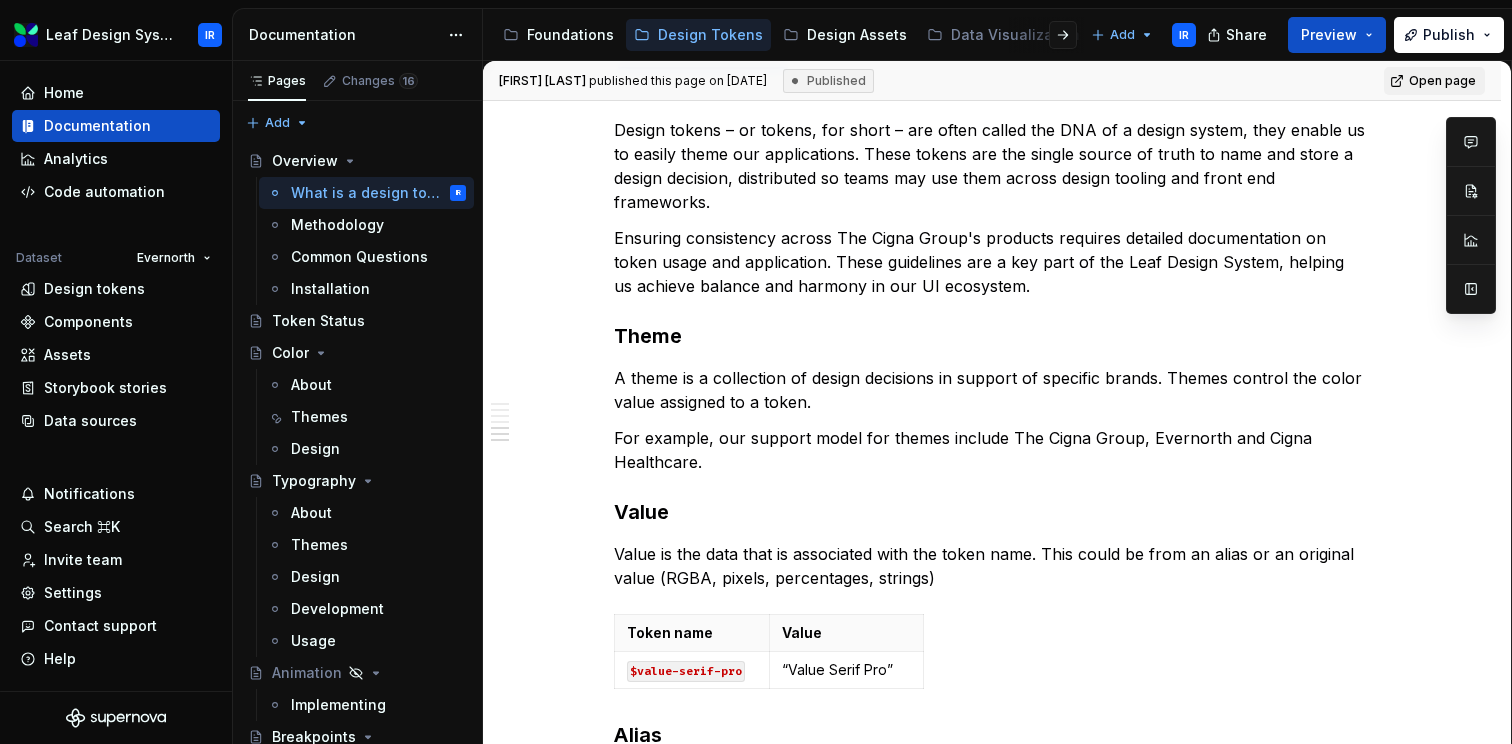 scroll, scrollTop: 0, scrollLeft: 0, axis: both 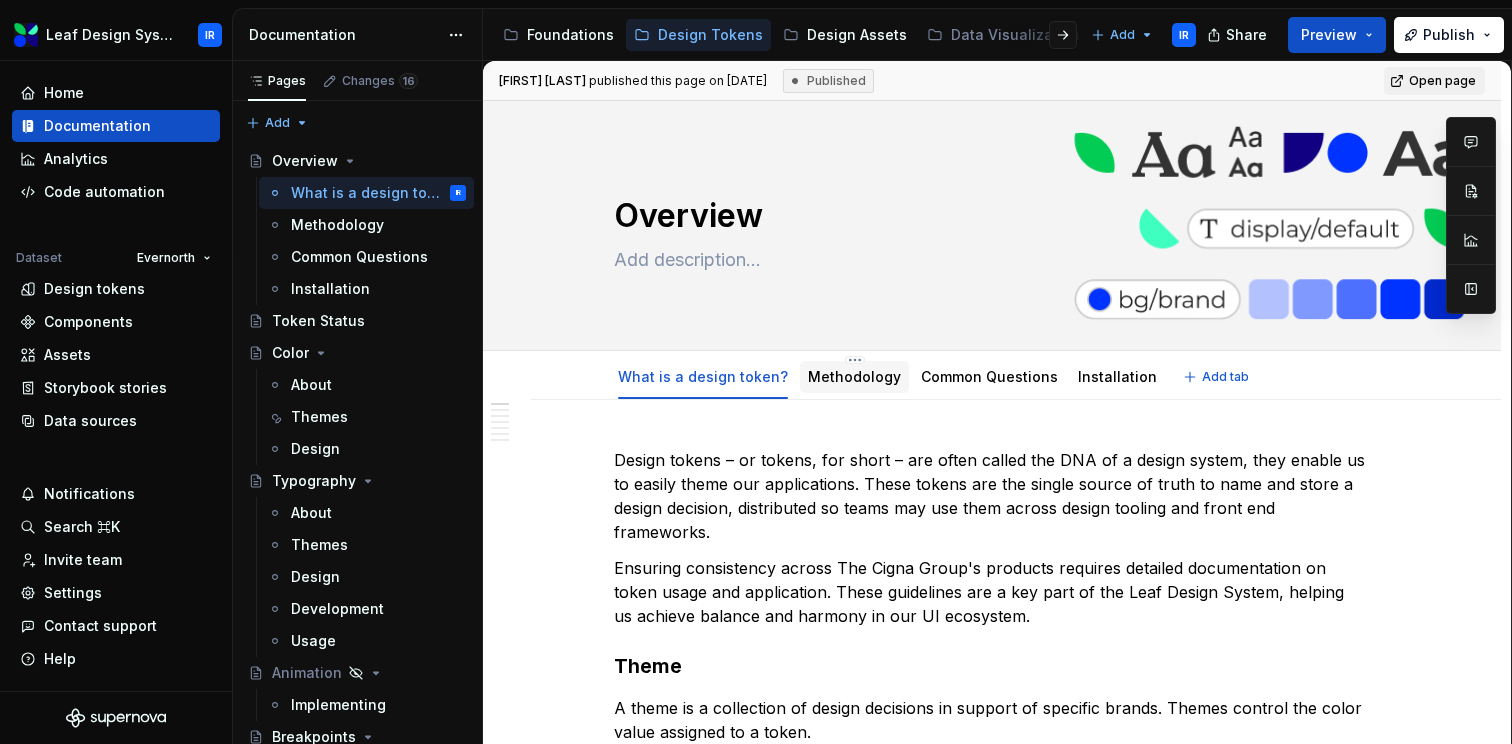 click on "Methodology" at bounding box center [854, 376] 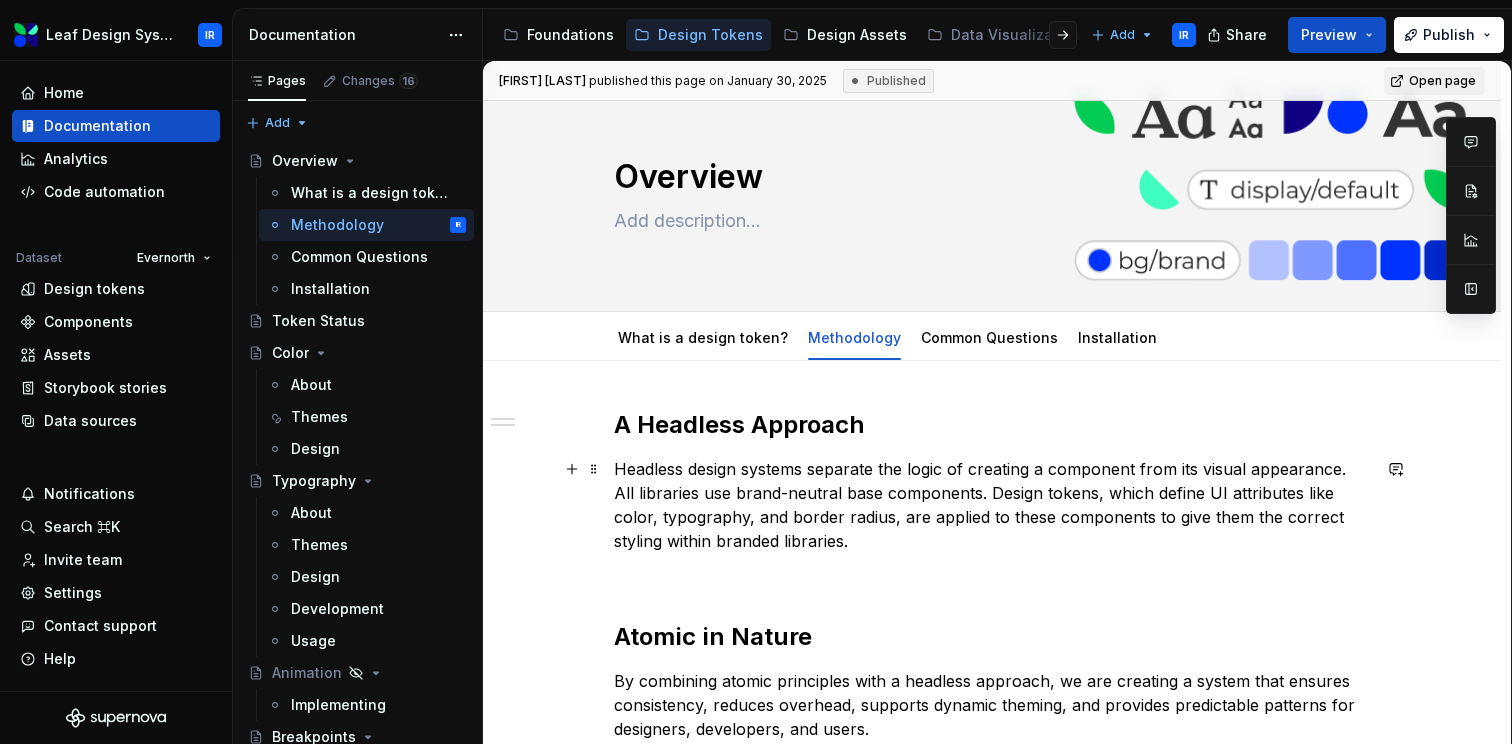 scroll, scrollTop: 38, scrollLeft: 0, axis: vertical 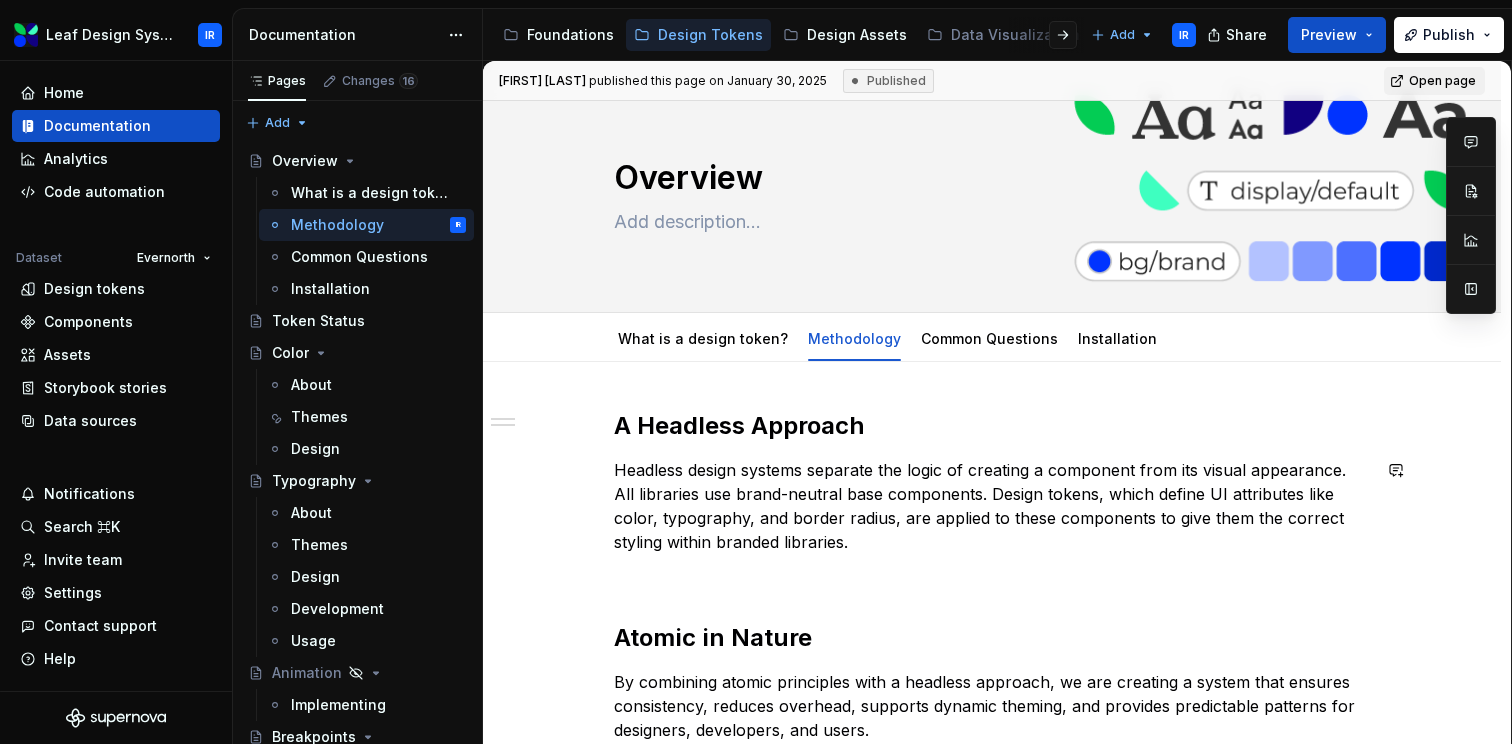 click on "A Headless Approach Headless design systems separate the logic of creating a component from its visual appearance. All libraries use brand-neutral base components. Design tokens, which define UI attributes like color, typography, and border radius, are applied to these components to give them the correct styling within branded libraries. Atomic in Nature By combining atomic principles with a headless approach, we are creating a system that ensures consistency, reduces overhead, supports dynamic theming, and provides predictable patterns for designers, developers, and users." at bounding box center (992, 705) 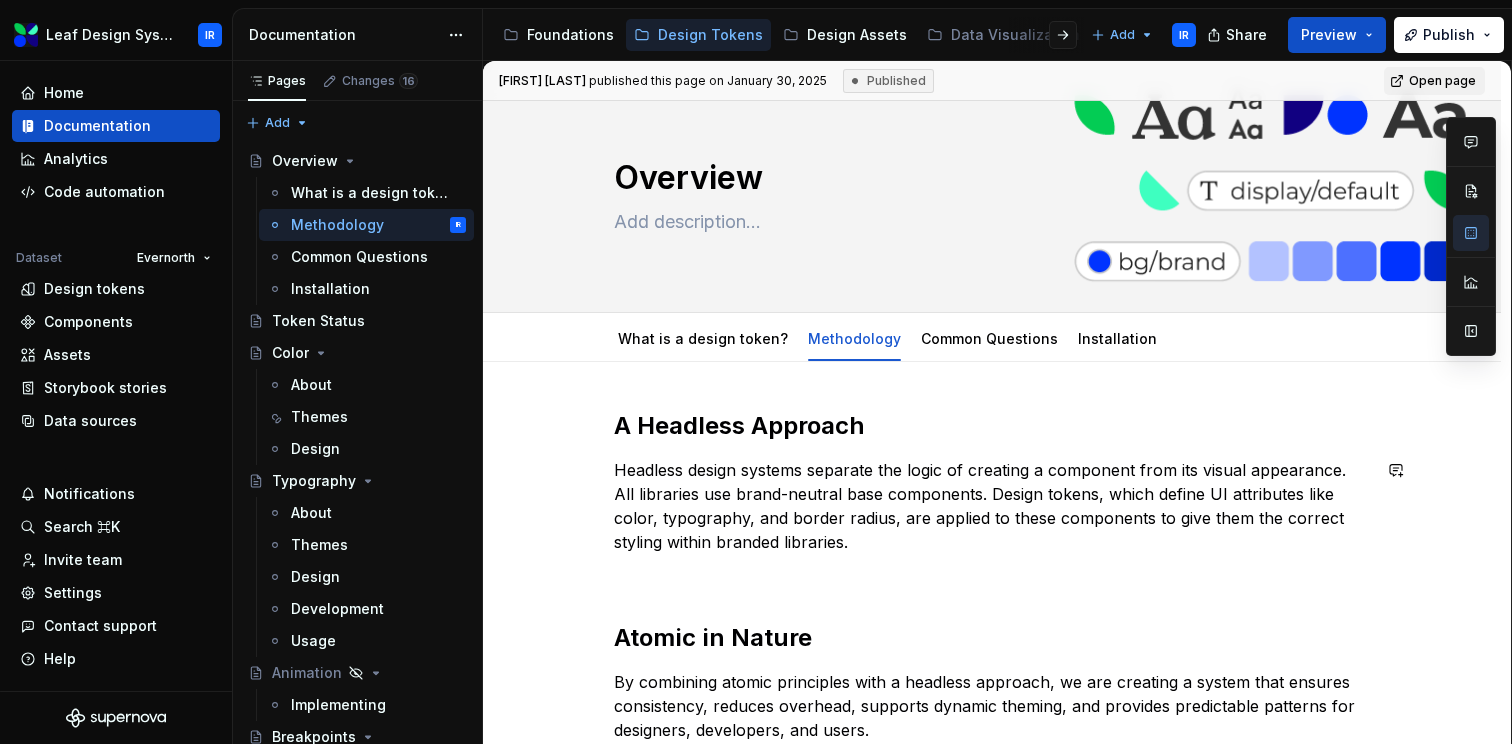 click on "A Headless Approach Headless design systems separate the logic of creating a component from its visual appearance. All libraries use brand-neutral base components. Design tokens, which define UI attributes like color, typography, and border radius, are applied to these components to give them the correct styling within branded libraries. Atomic in Nature By combining atomic principles with a headless approach, we are creating a system that ensures consistency, reduces overhead, supports dynamic theming, and provides predictable patterns for designers, developers, and users." at bounding box center (992, 705) 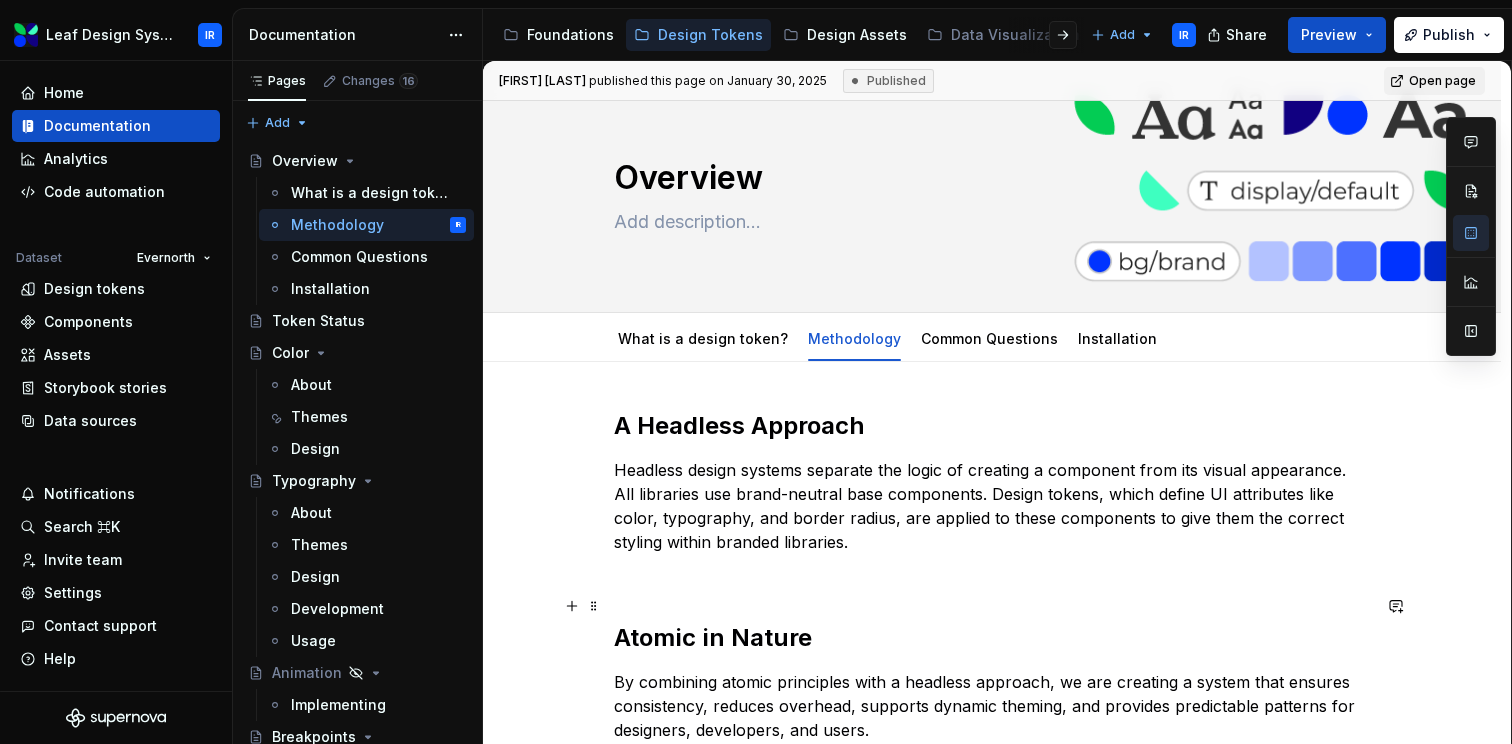 drag, startPoint x: 625, startPoint y: 634, endPoint x: 585, endPoint y: 634, distance: 40 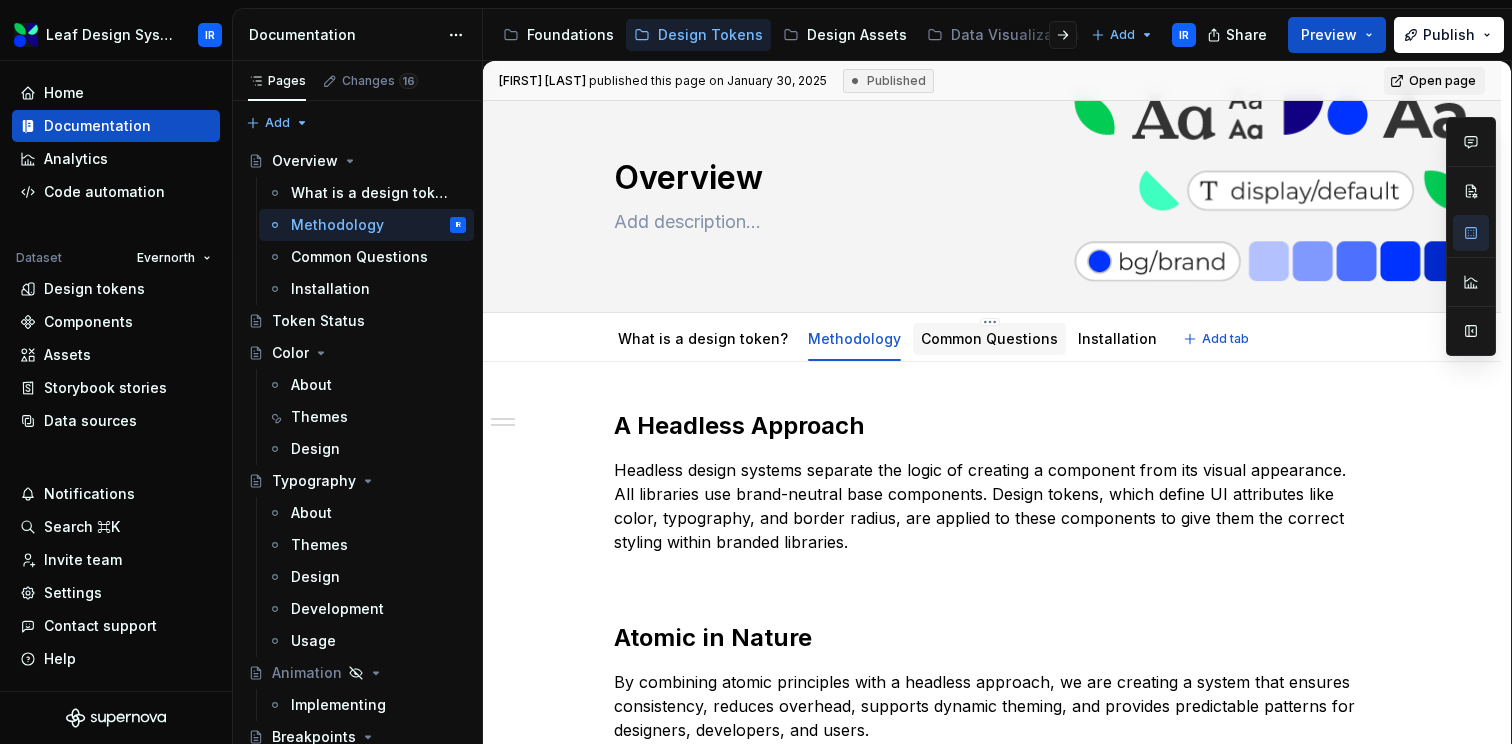 click on "Common Questions" at bounding box center [989, 338] 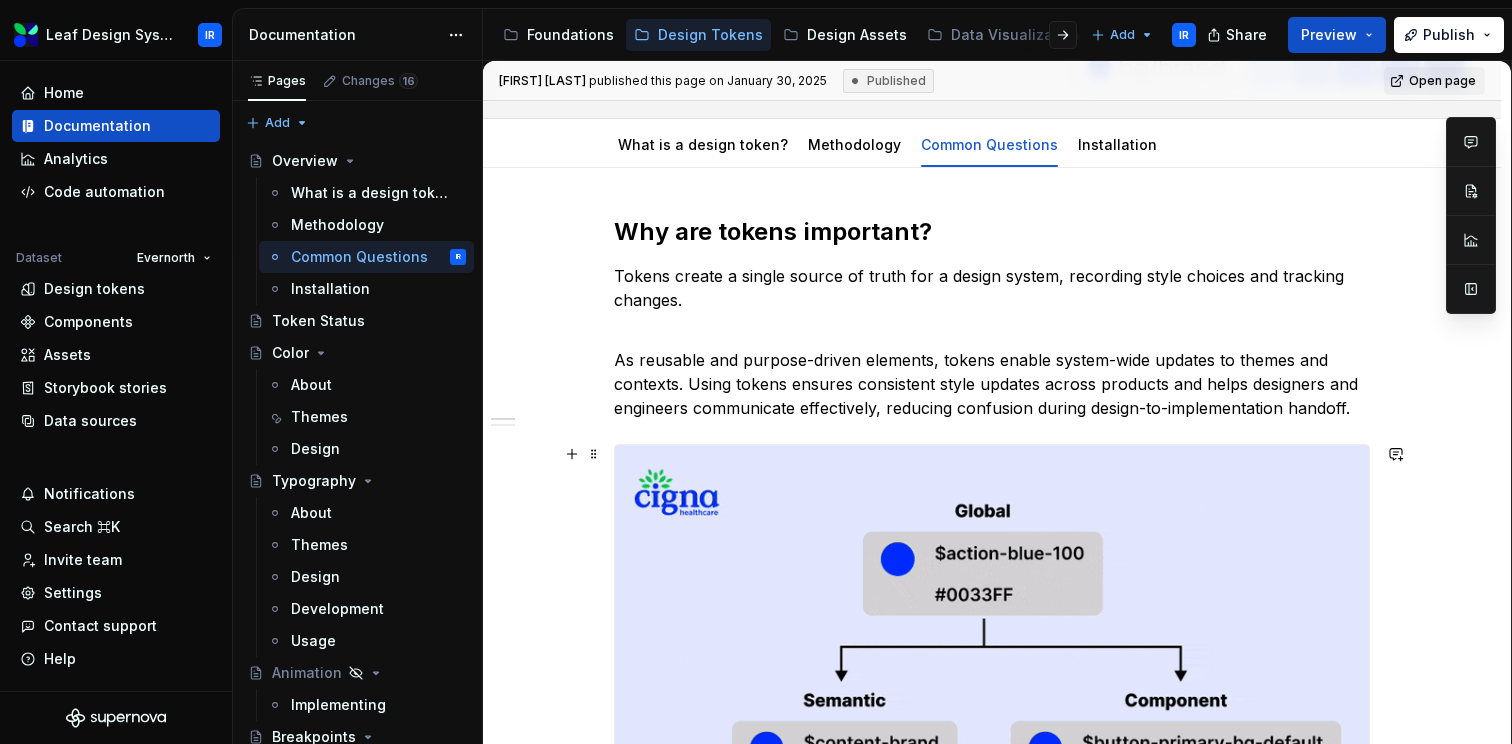 scroll, scrollTop: 0, scrollLeft: 0, axis: both 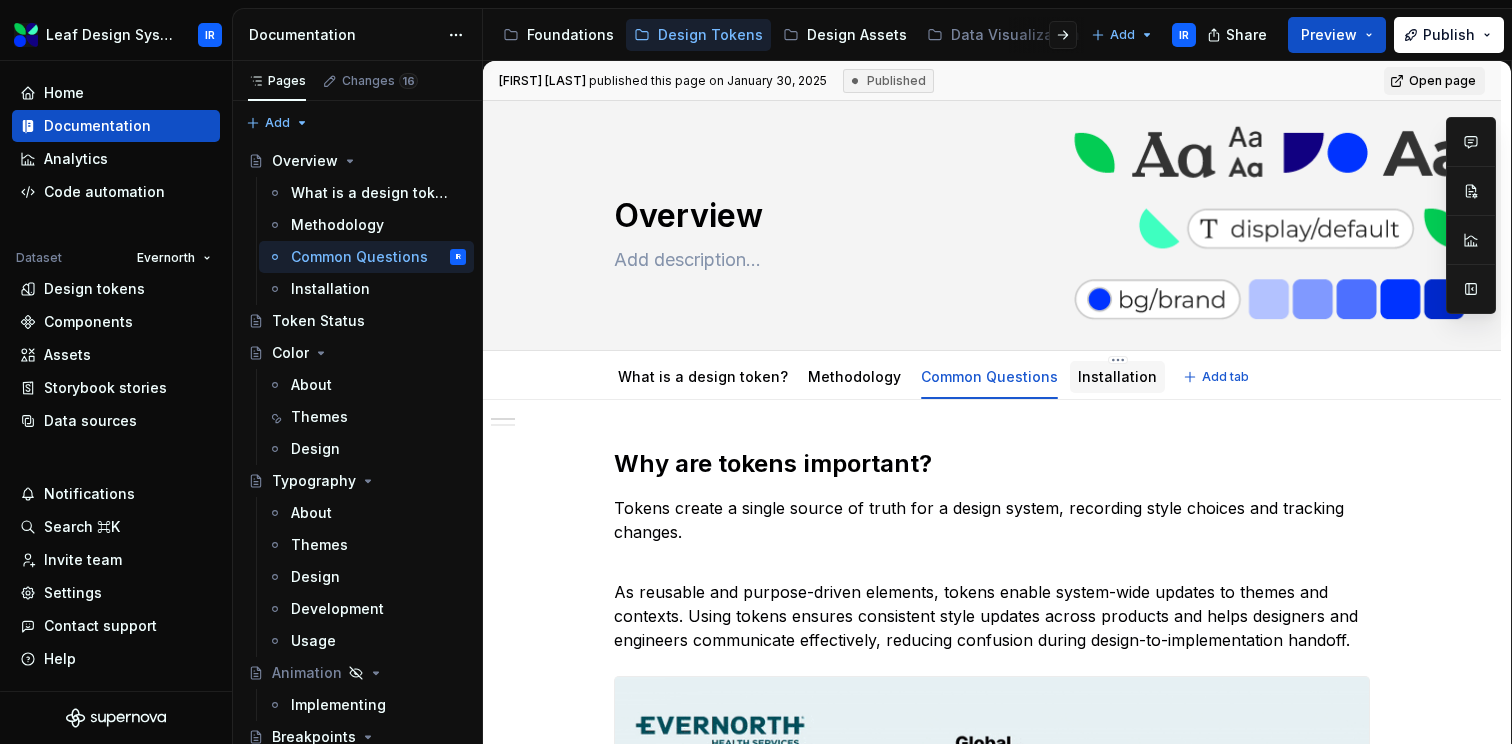 click on "Installation" at bounding box center [1117, 376] 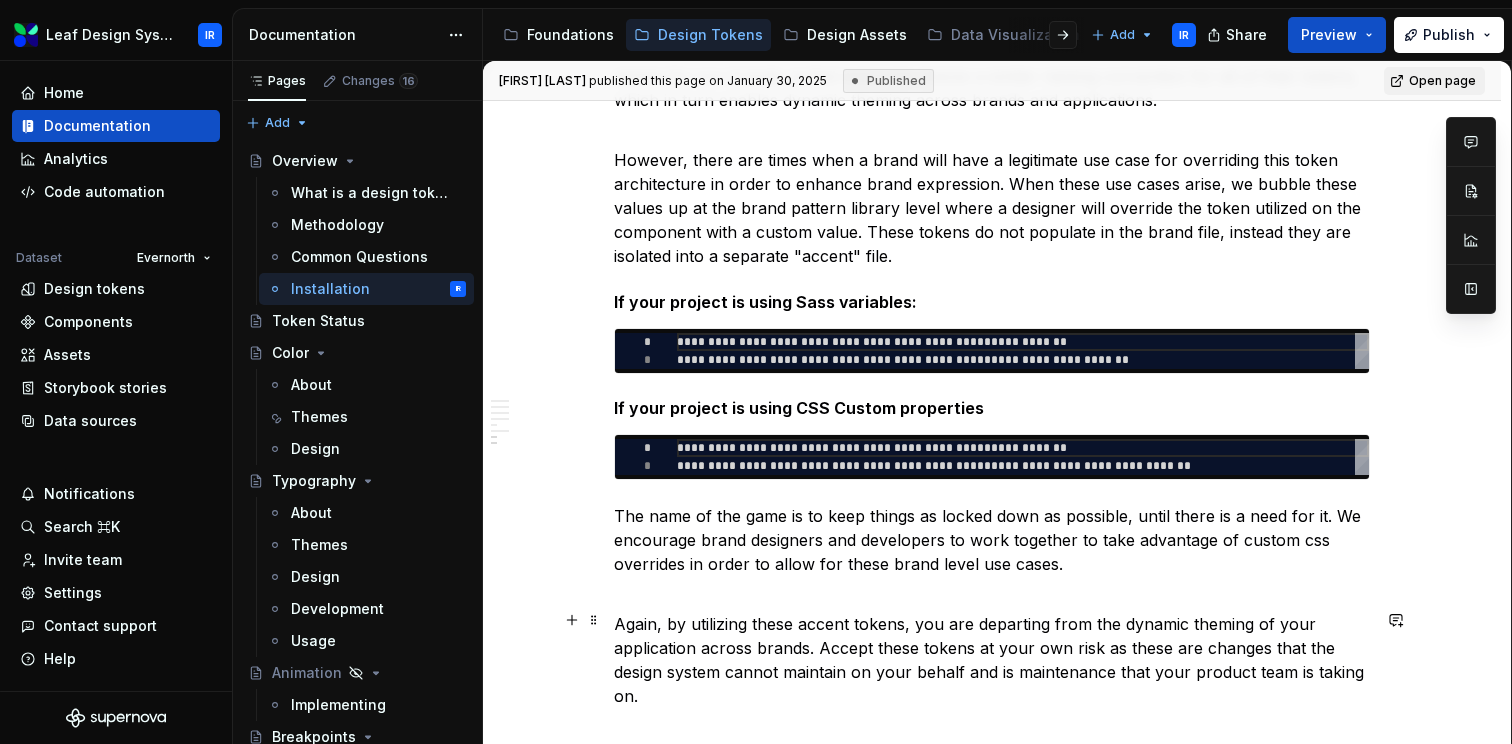 scroll, scrollTop: 2121, scrollLeft: 0, axis: vertical 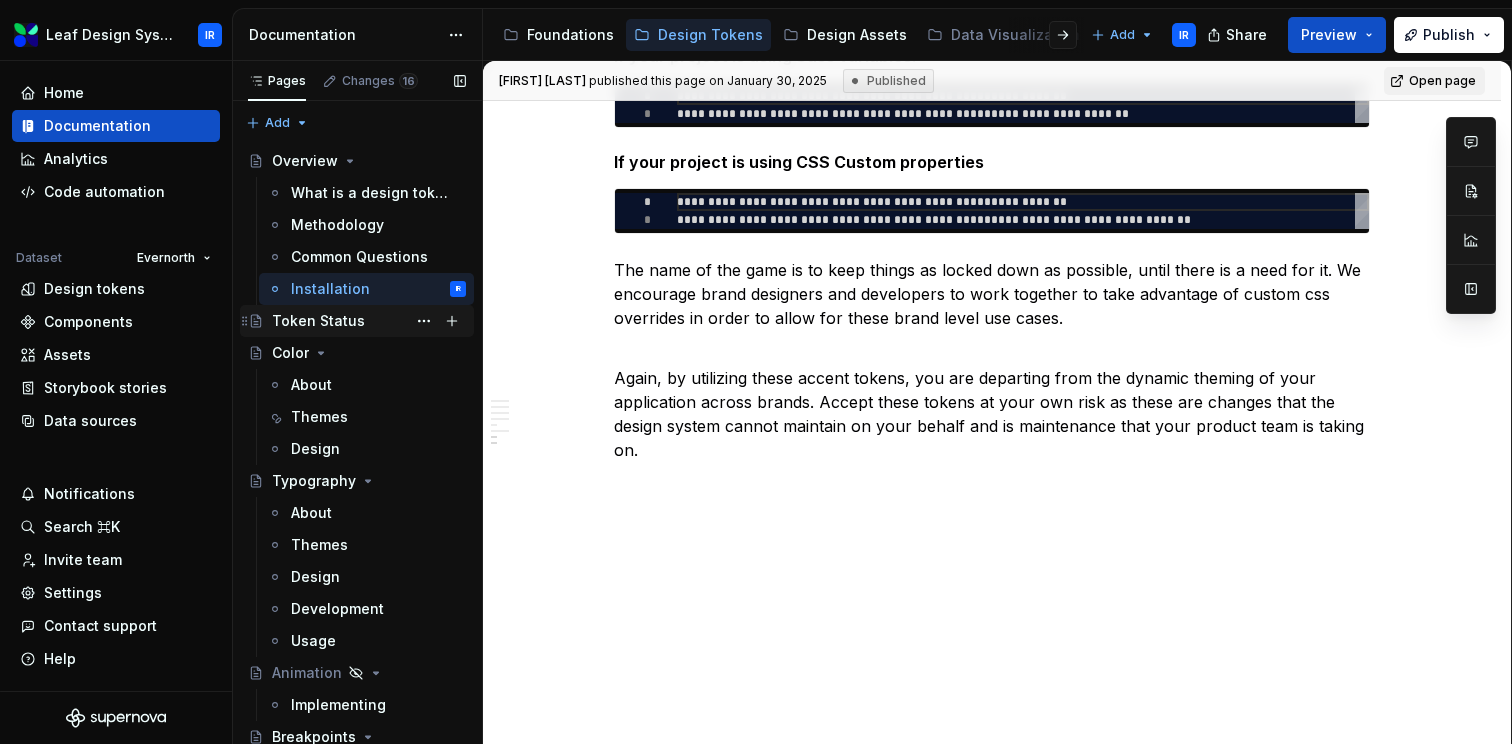 click on "Token Status" at bounding box center (318, 321) 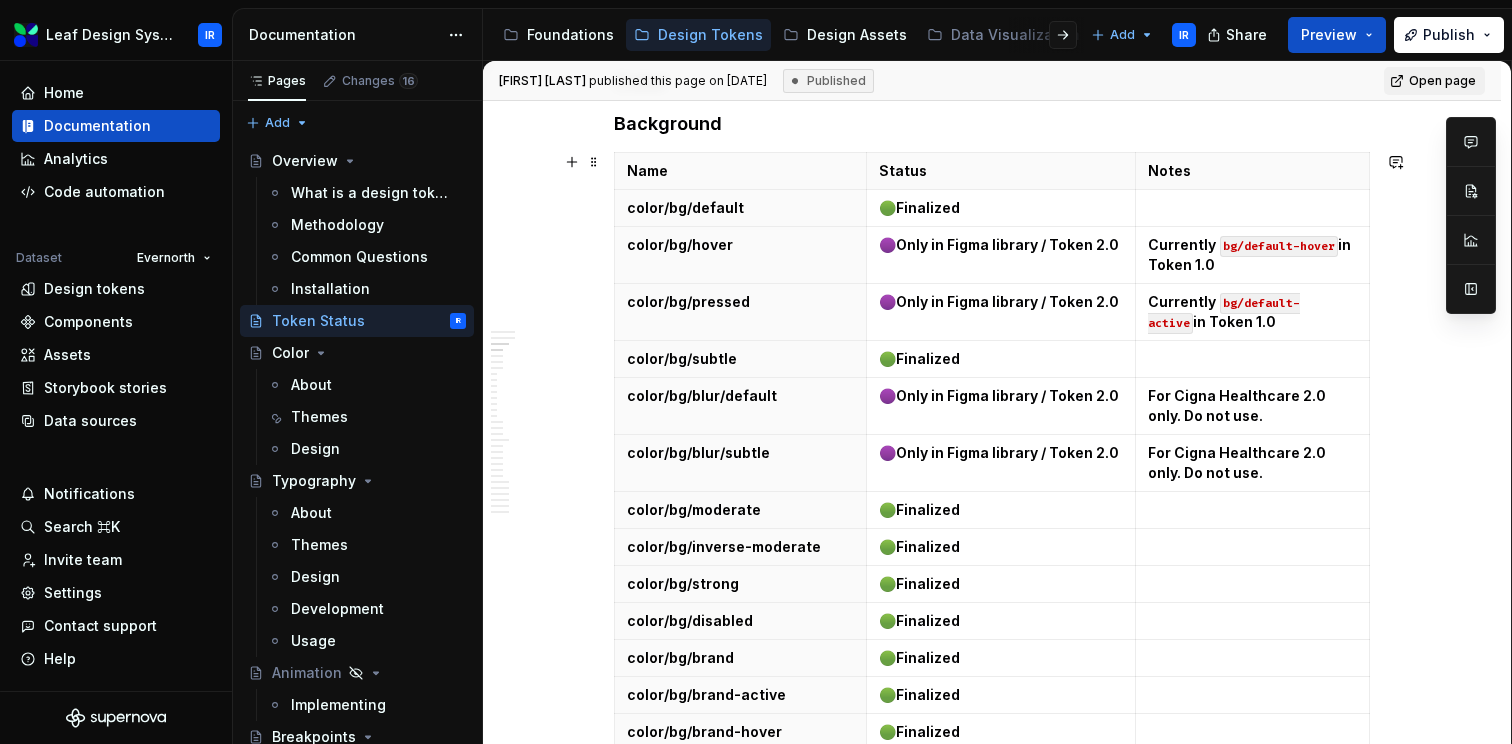 scroll, scrollTop: 886, scrollLeft: 0, axis: vertical 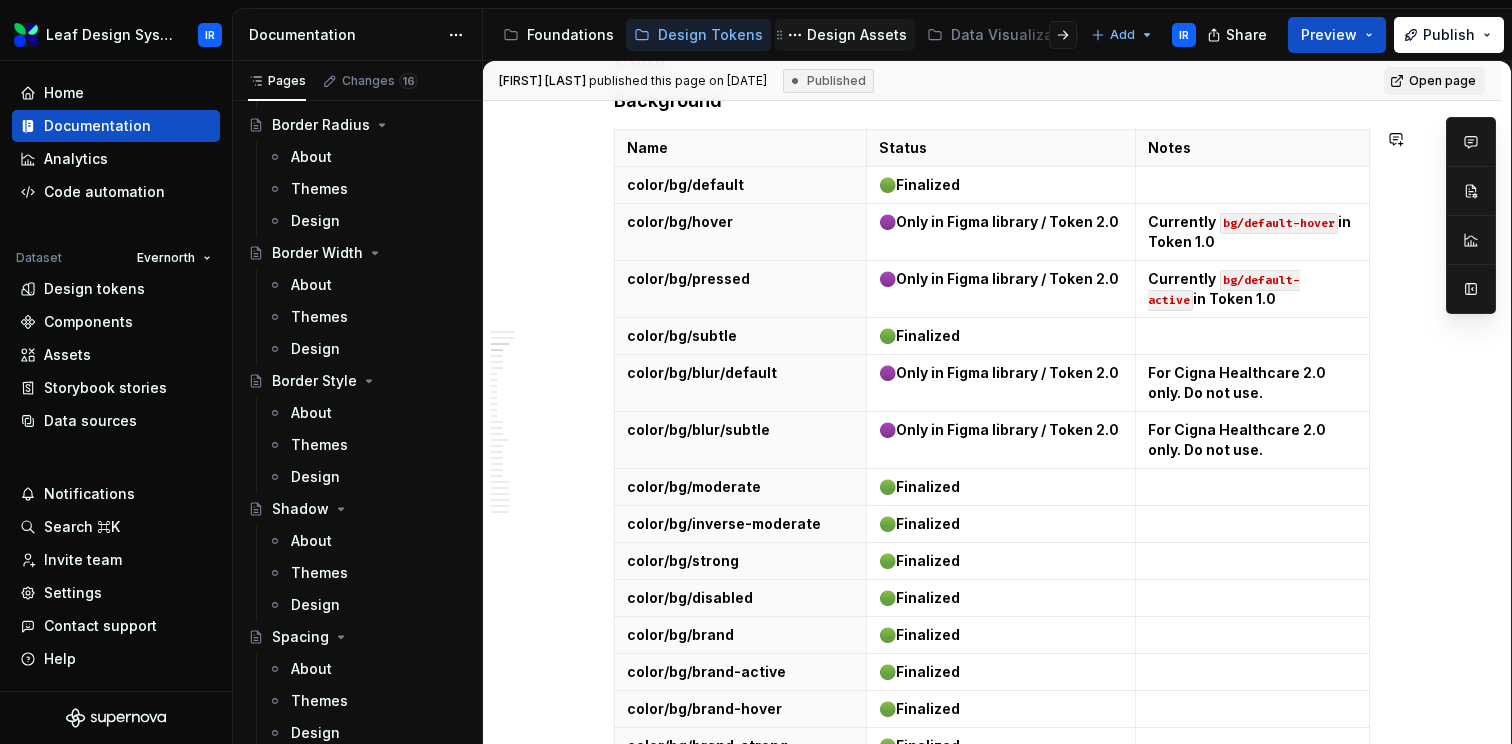 click on "Design Assets" at bounding box center (857, 35) 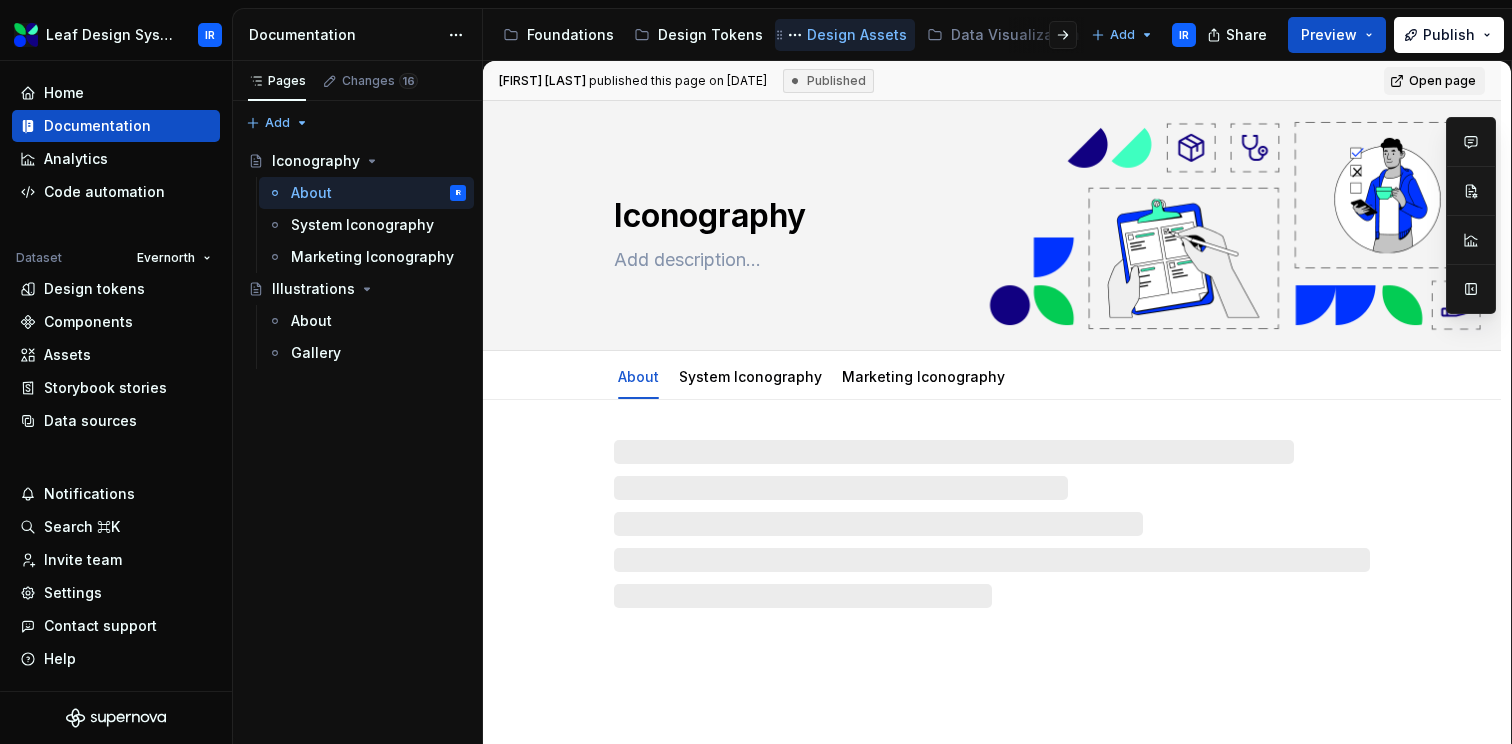 scroll, scrollTop: 0, scrollLeft: 0, axis: both 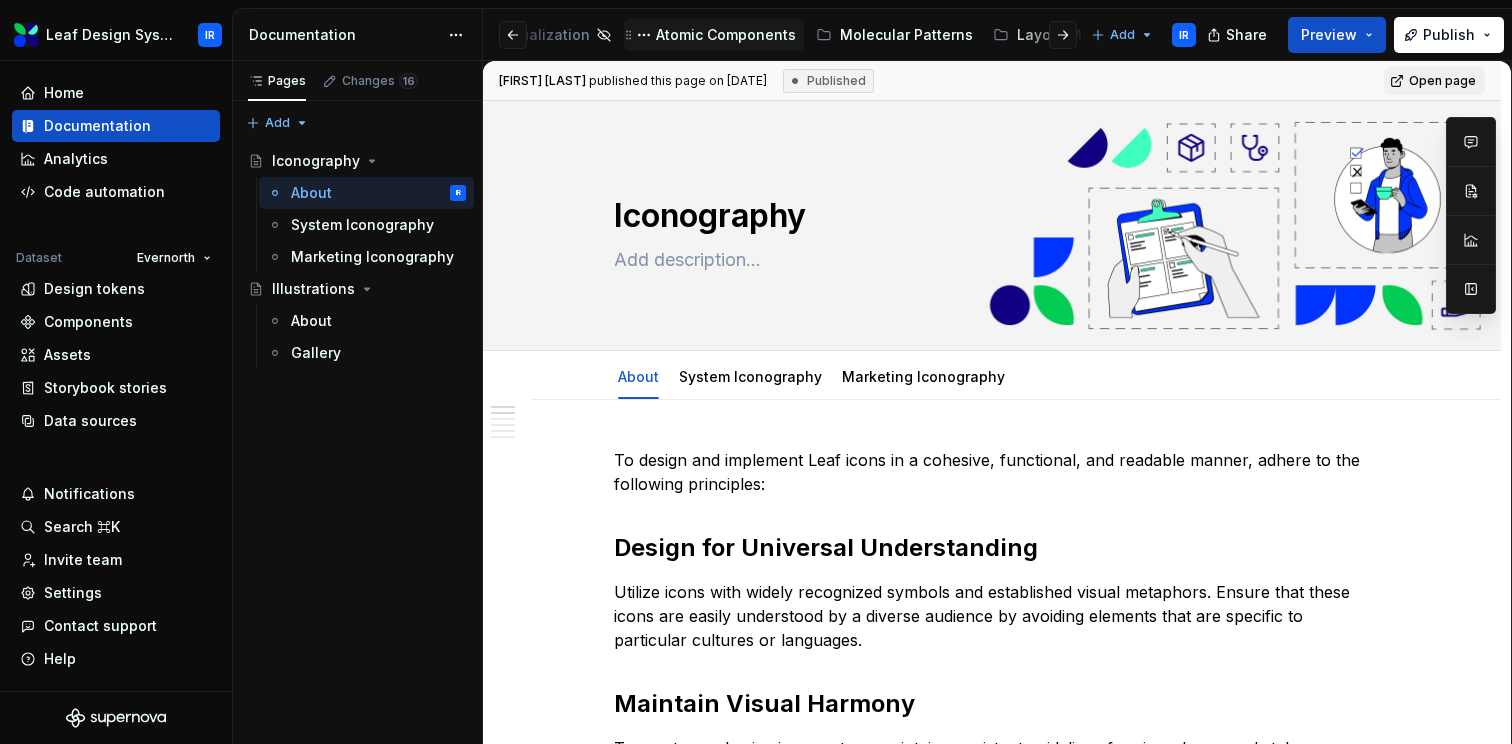 click on "Atomic Components" at bounding box center [726, 35] 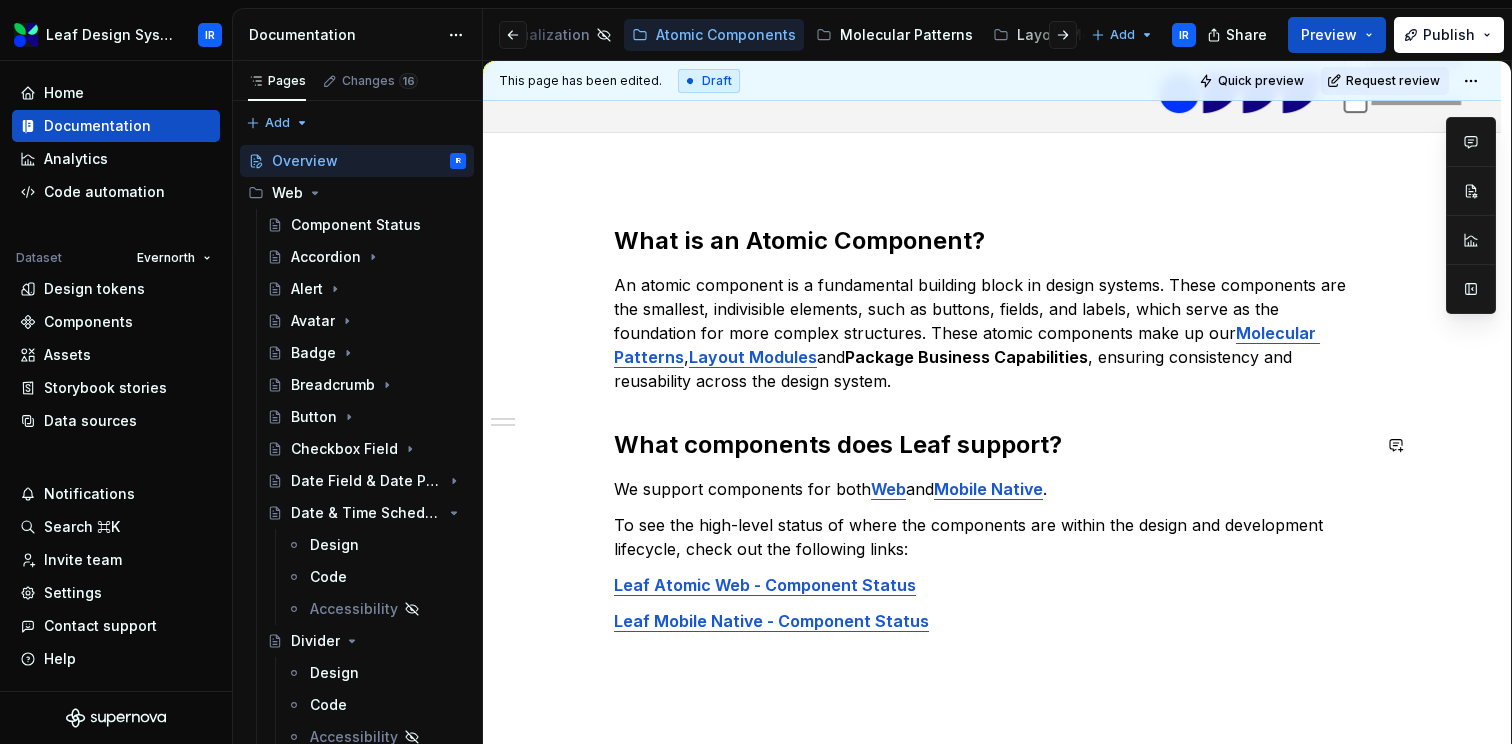 scroll, scrollTop: 213, scrollLeft: 0, axis: vertical 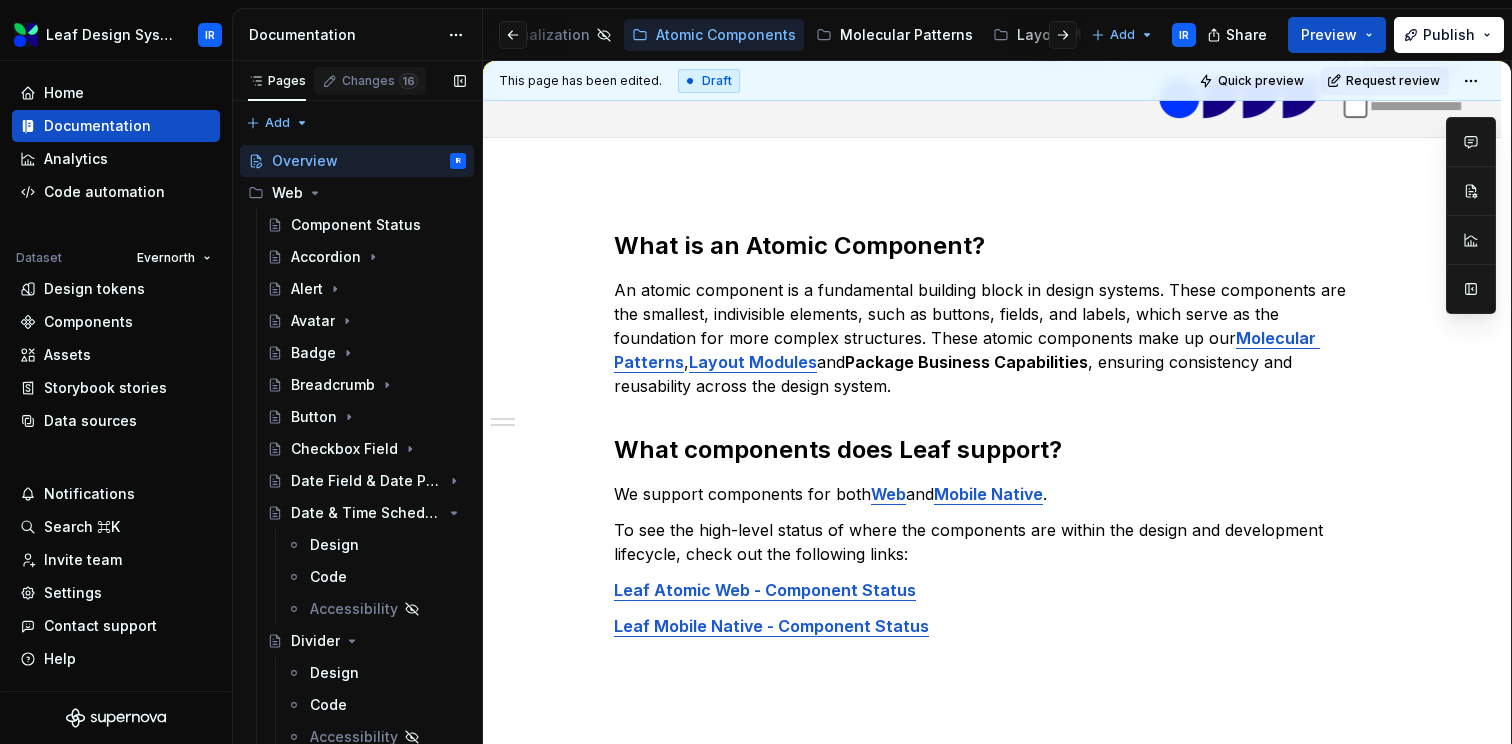 click on "Changes [NUMBER]" at bounding box center (370, 81) 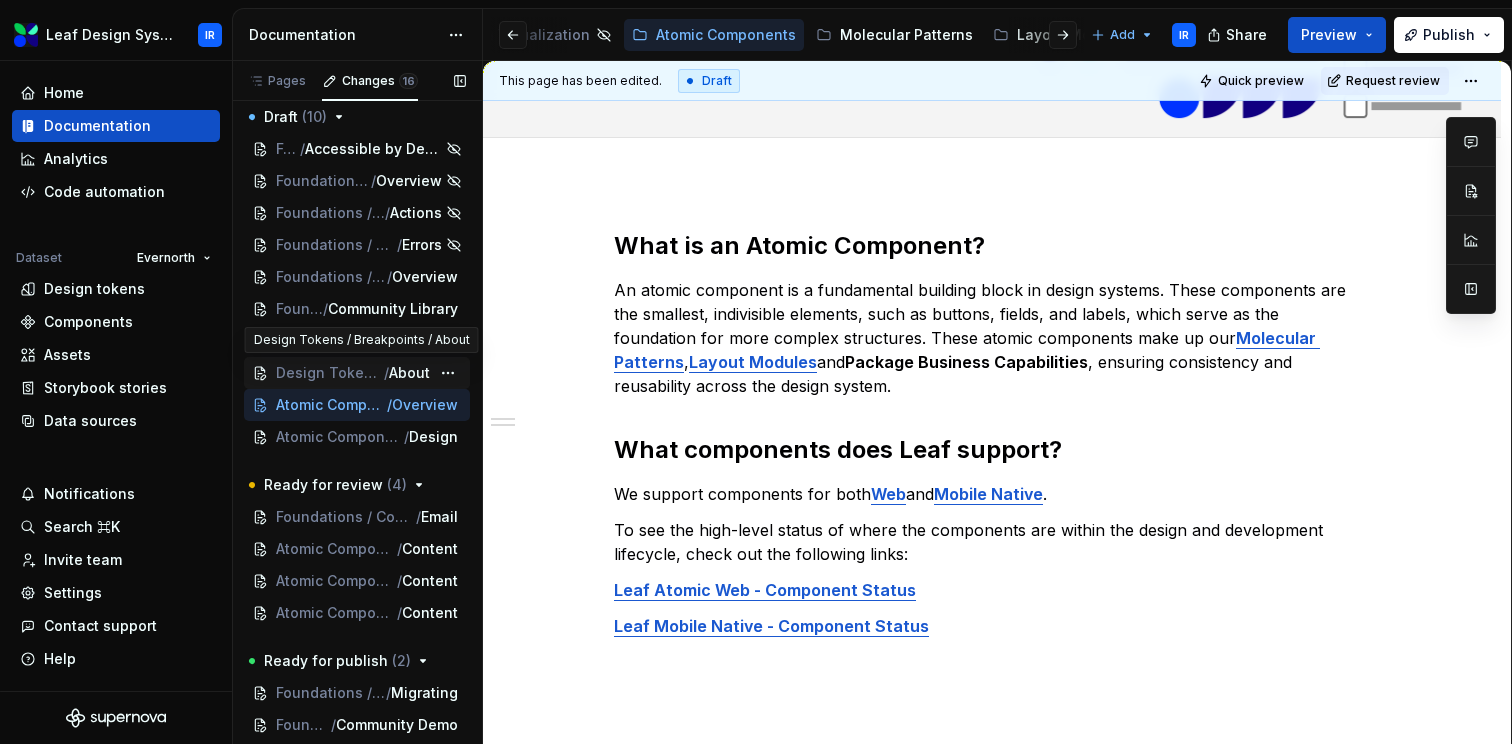 scroll, scrollTop: 0, scrollLeft: 0, axis: both 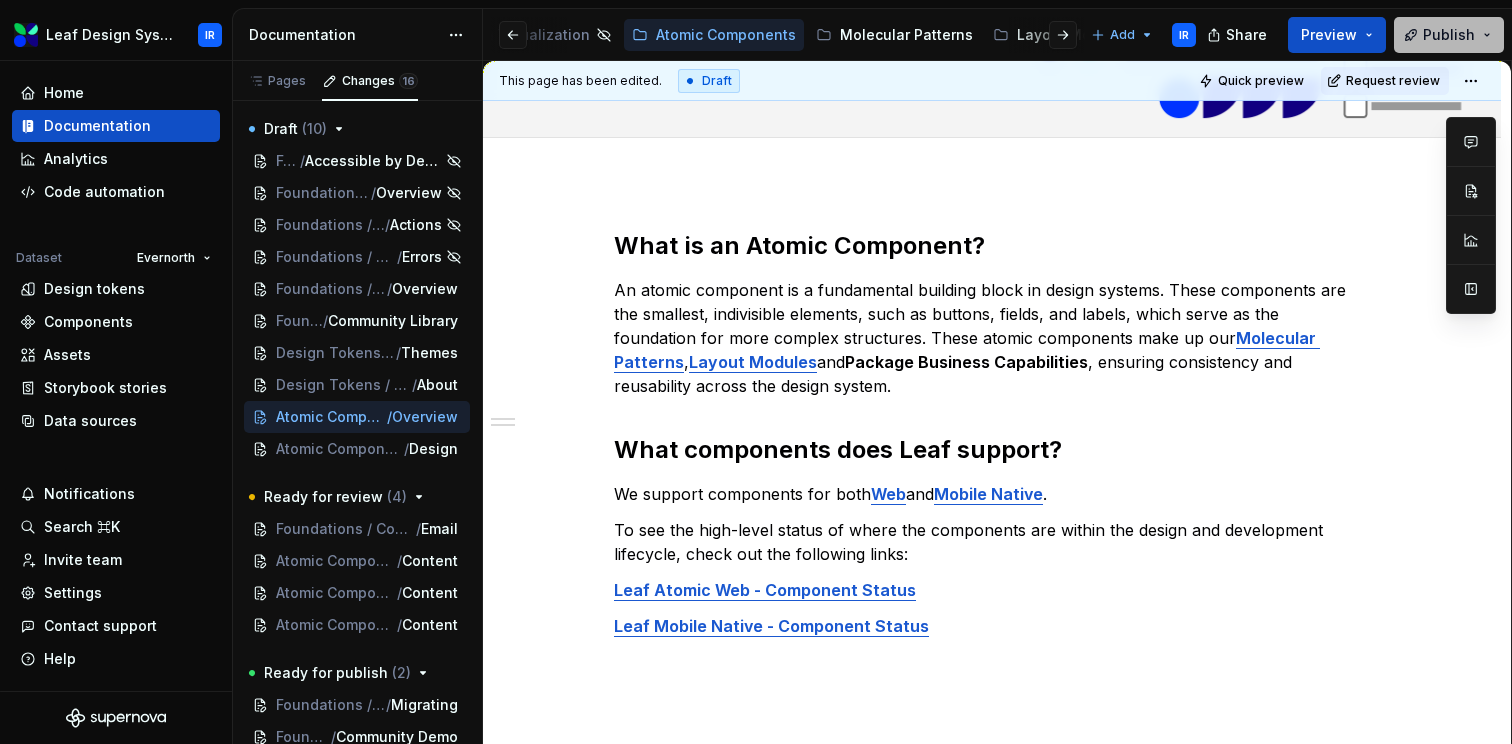 click on "Publish" at bounding box center (1449, 35) 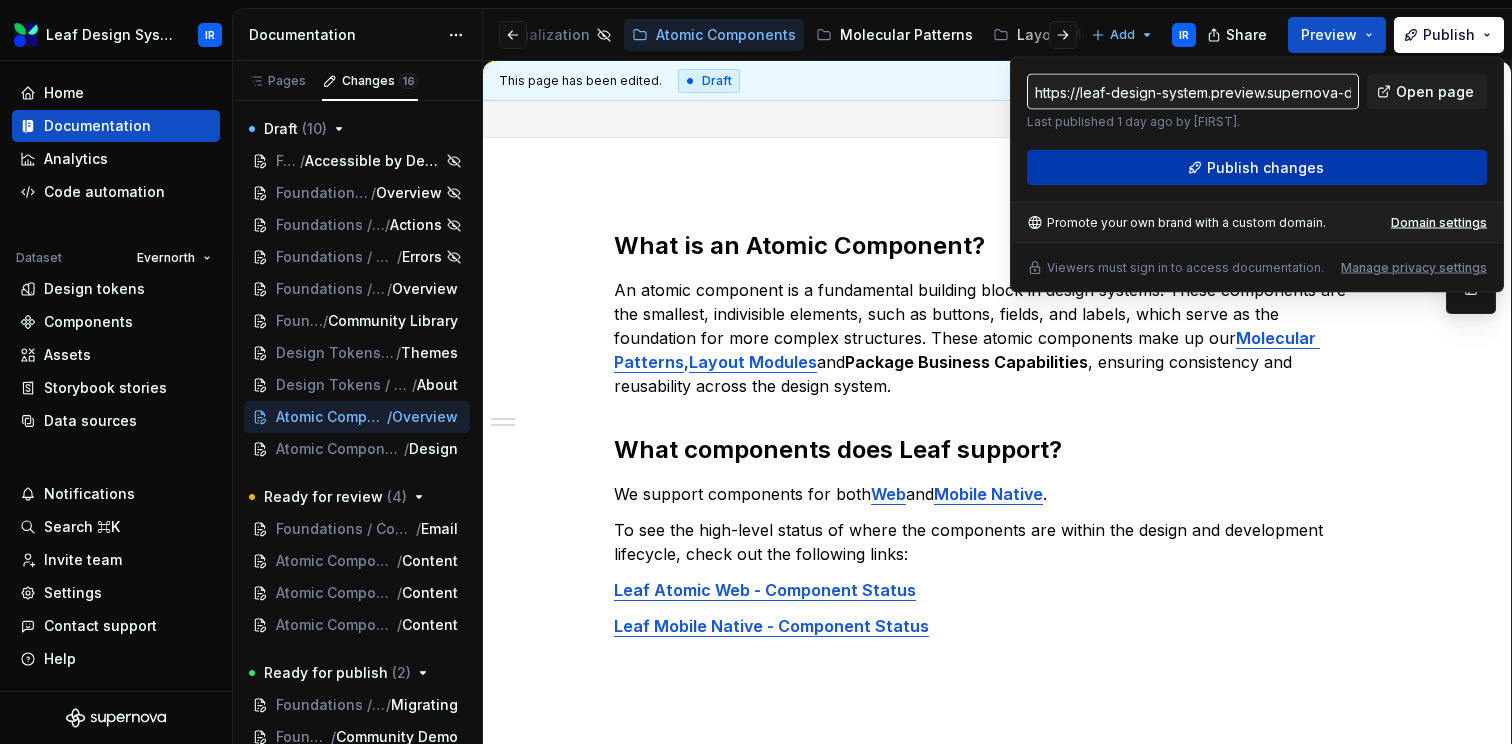 click on "Publish changes" at bounding box center (1257, 168) 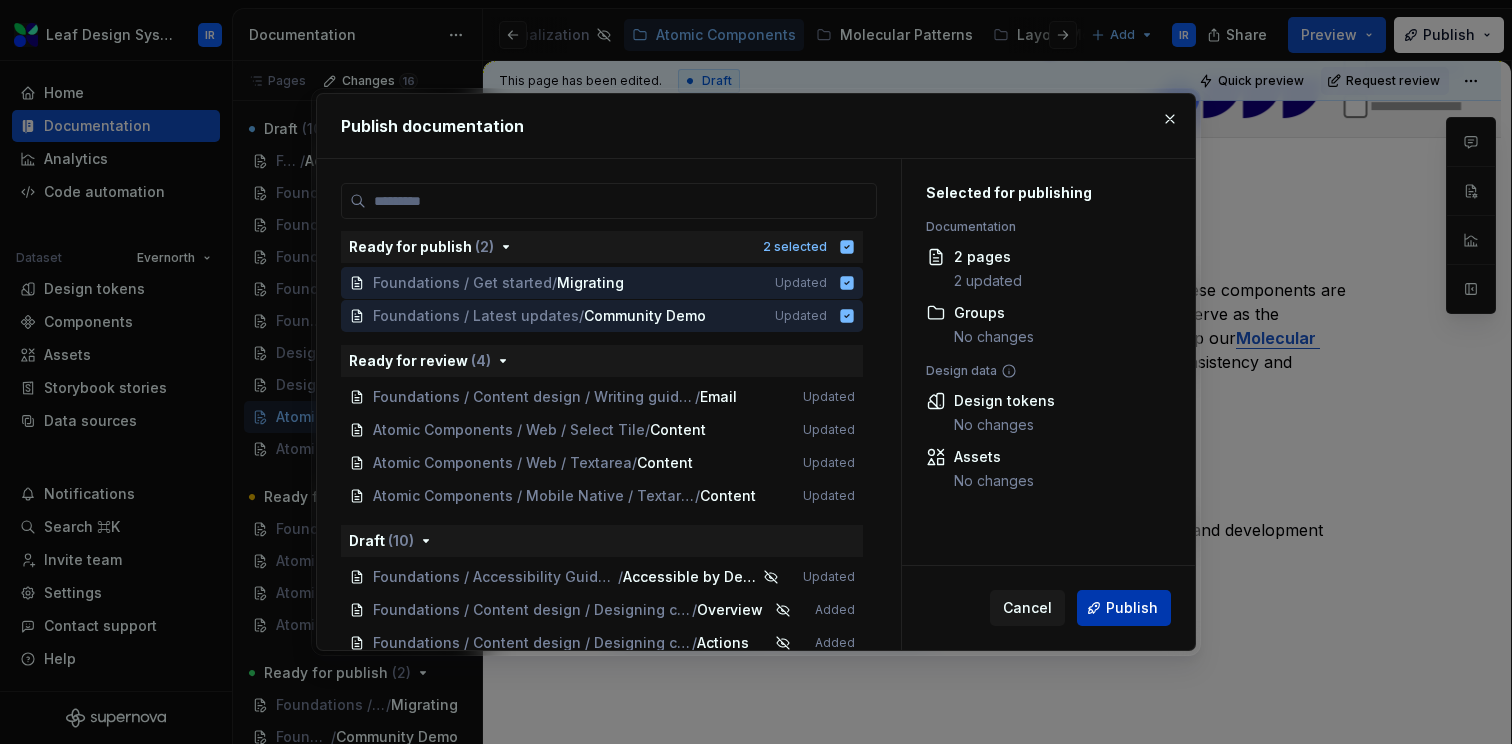 click on "Publish" at bounding box center [1132, 608] 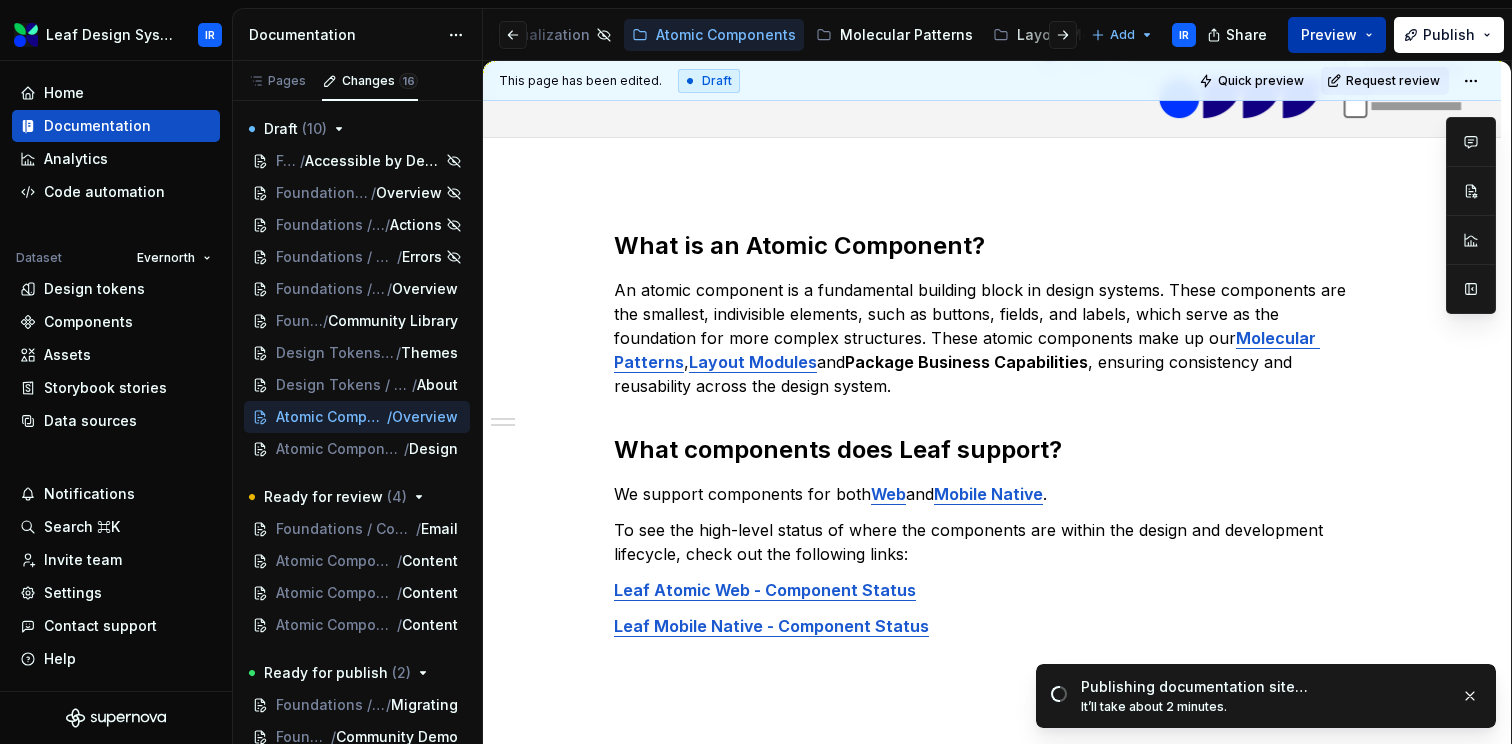 click on "Preview" at bounding box center (1337, 35) 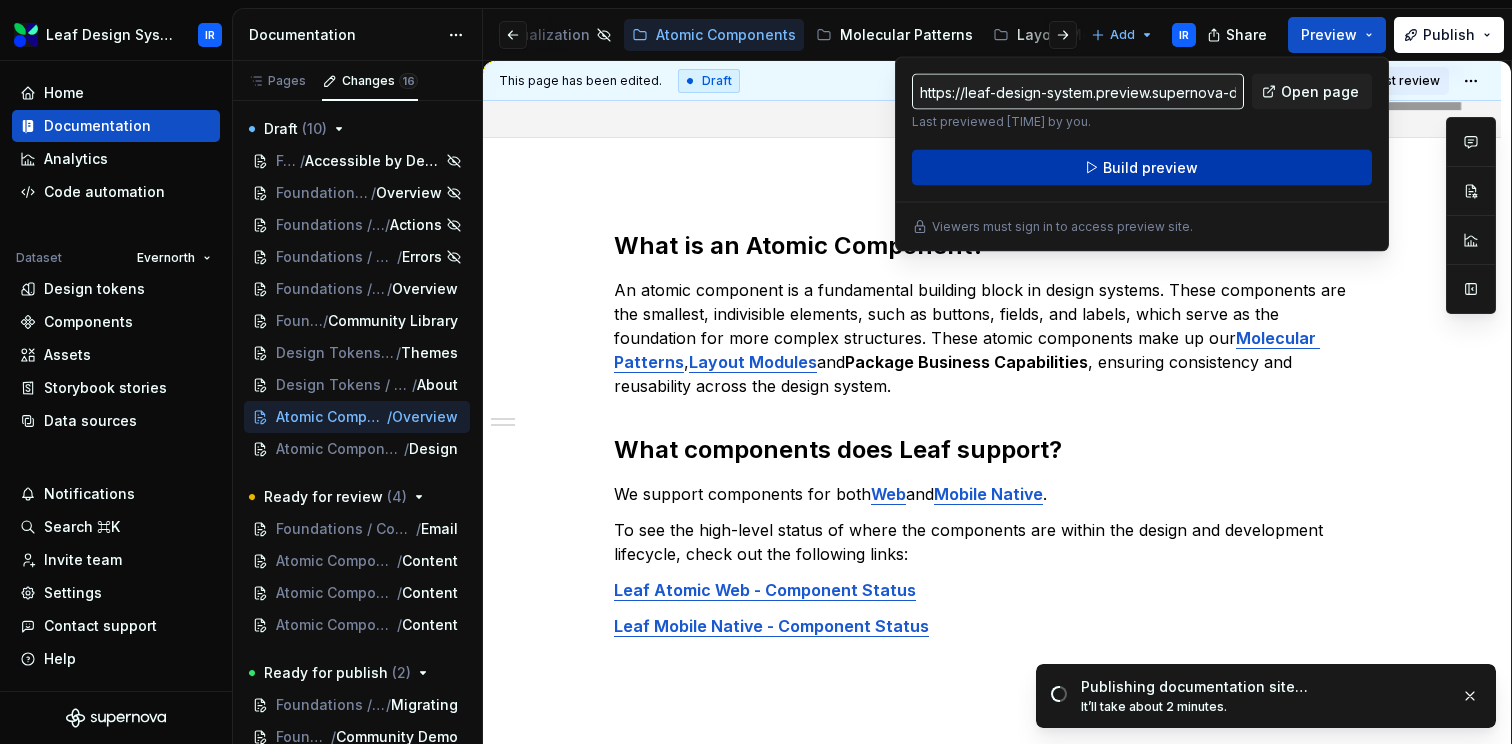 click on "Build preview" at bounding box center [1142, 168] 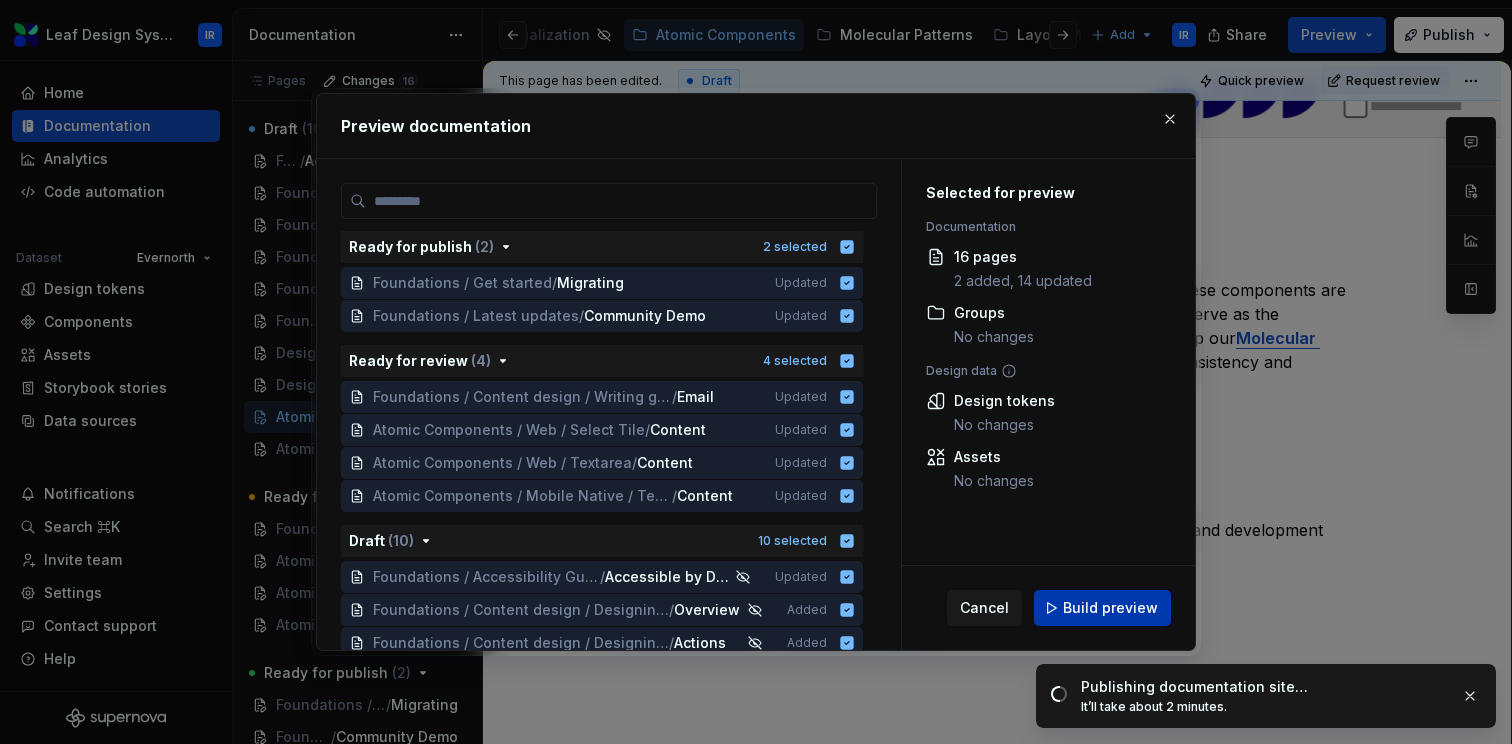click on "Build preview" at bounding box center [1110, 608] 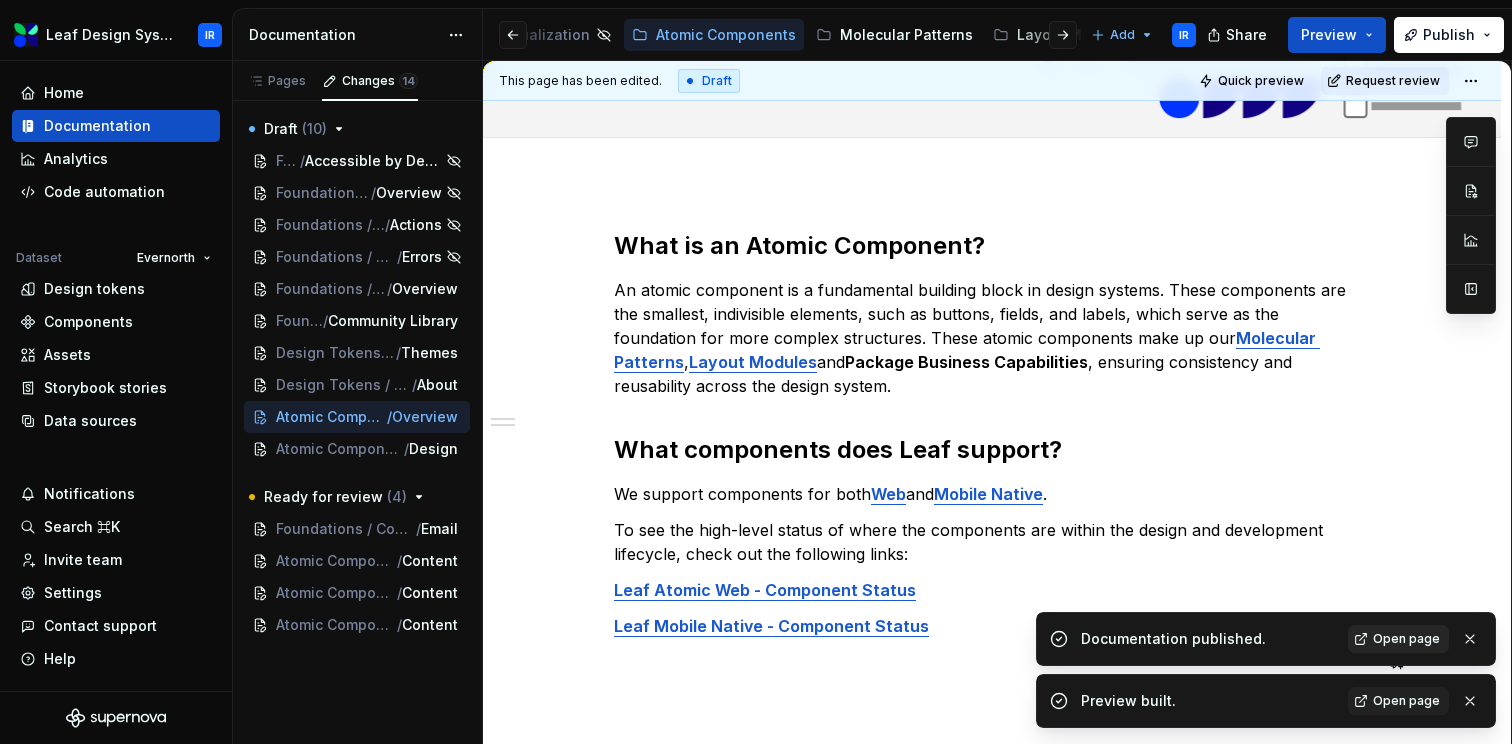 click on "Open page" at bounding box center (1406, 639) 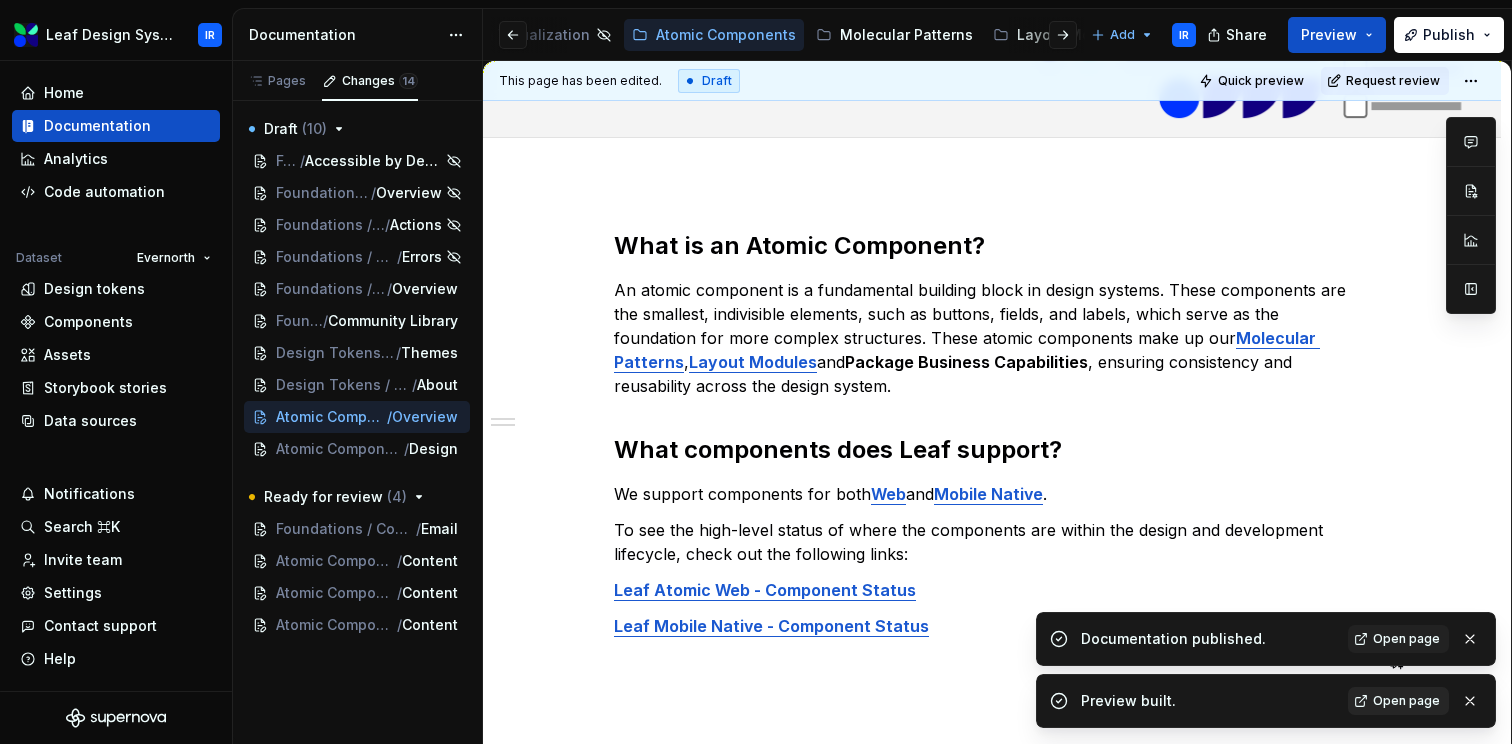 click on "Open page" at bounding box center (1406, 701) 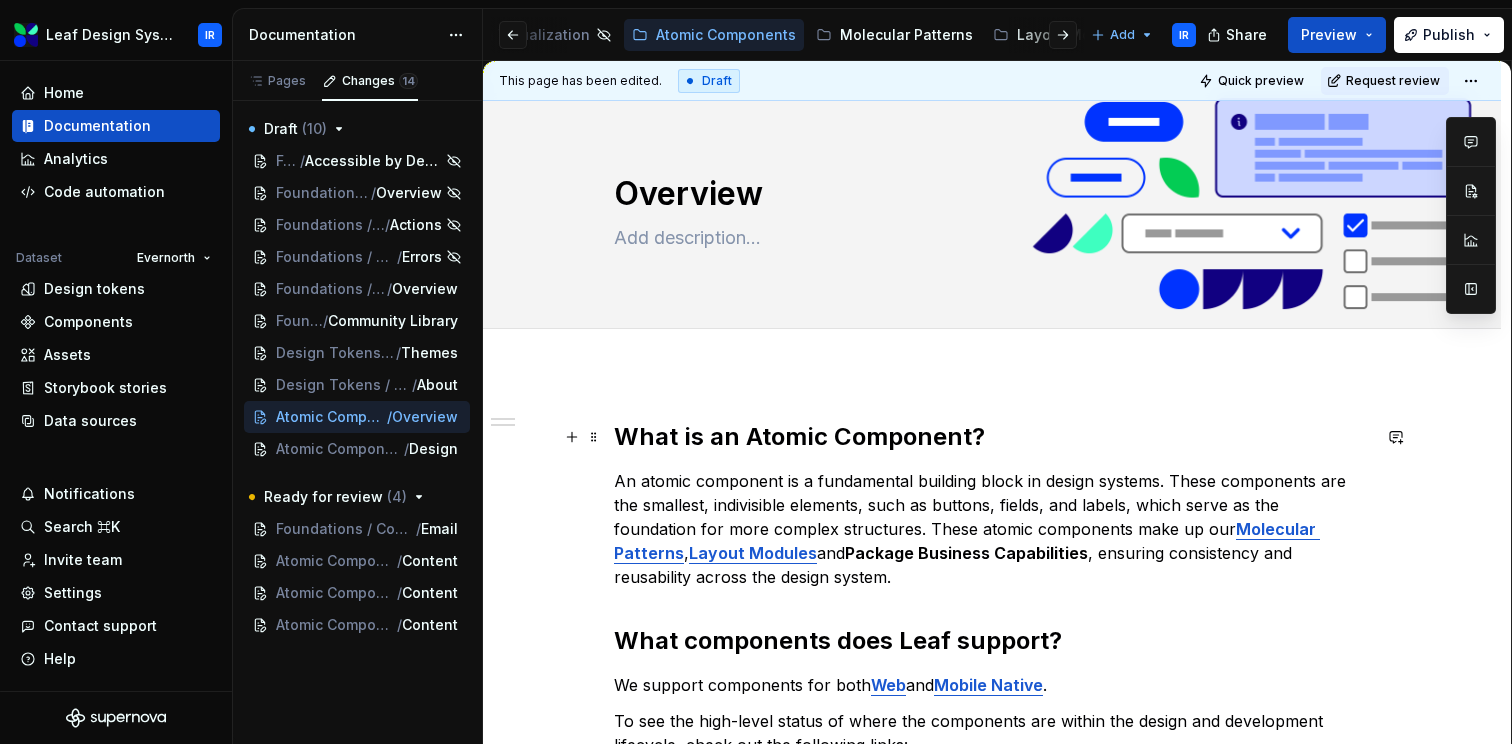 scroll, scrollTop: 0, scrollLeft: 0, axis: both 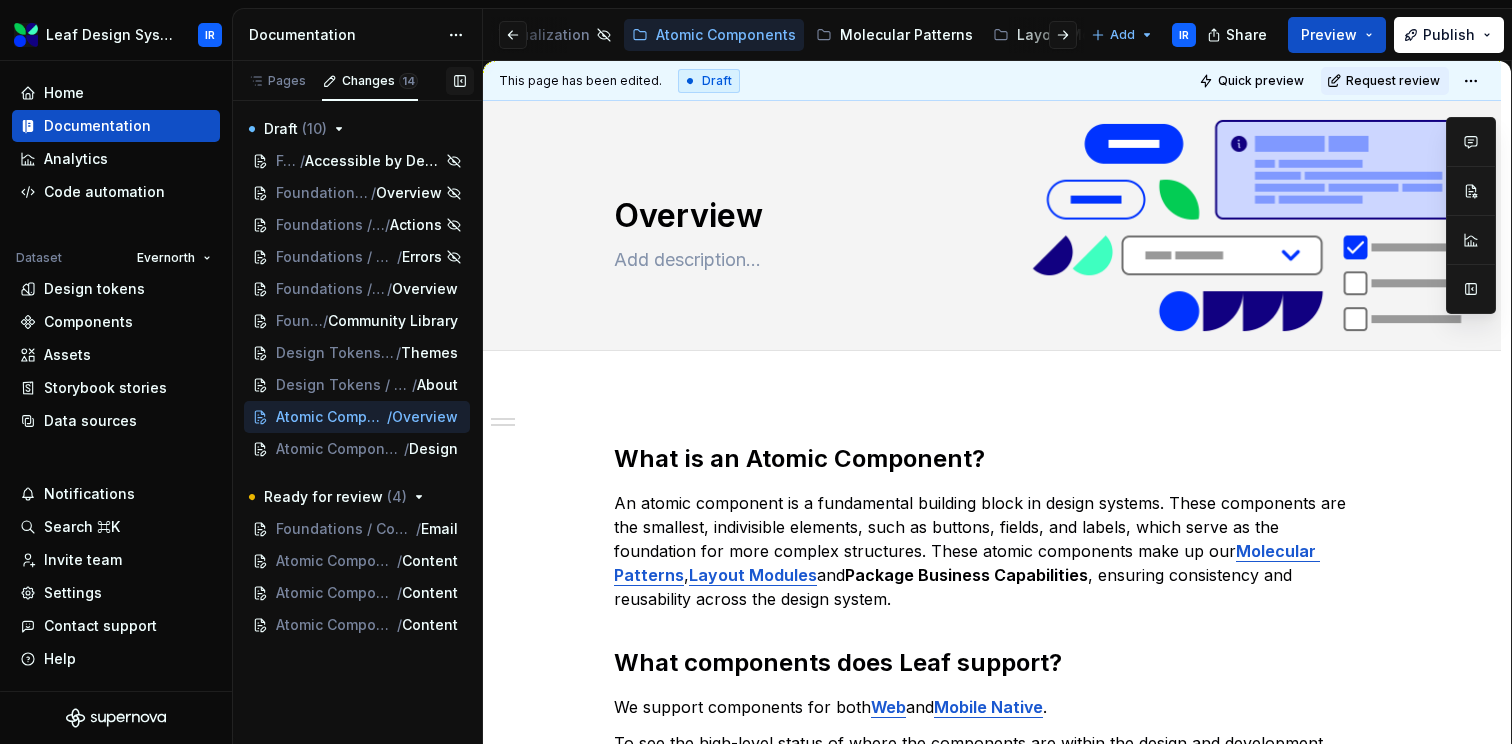click at bounding box center (460, 81) 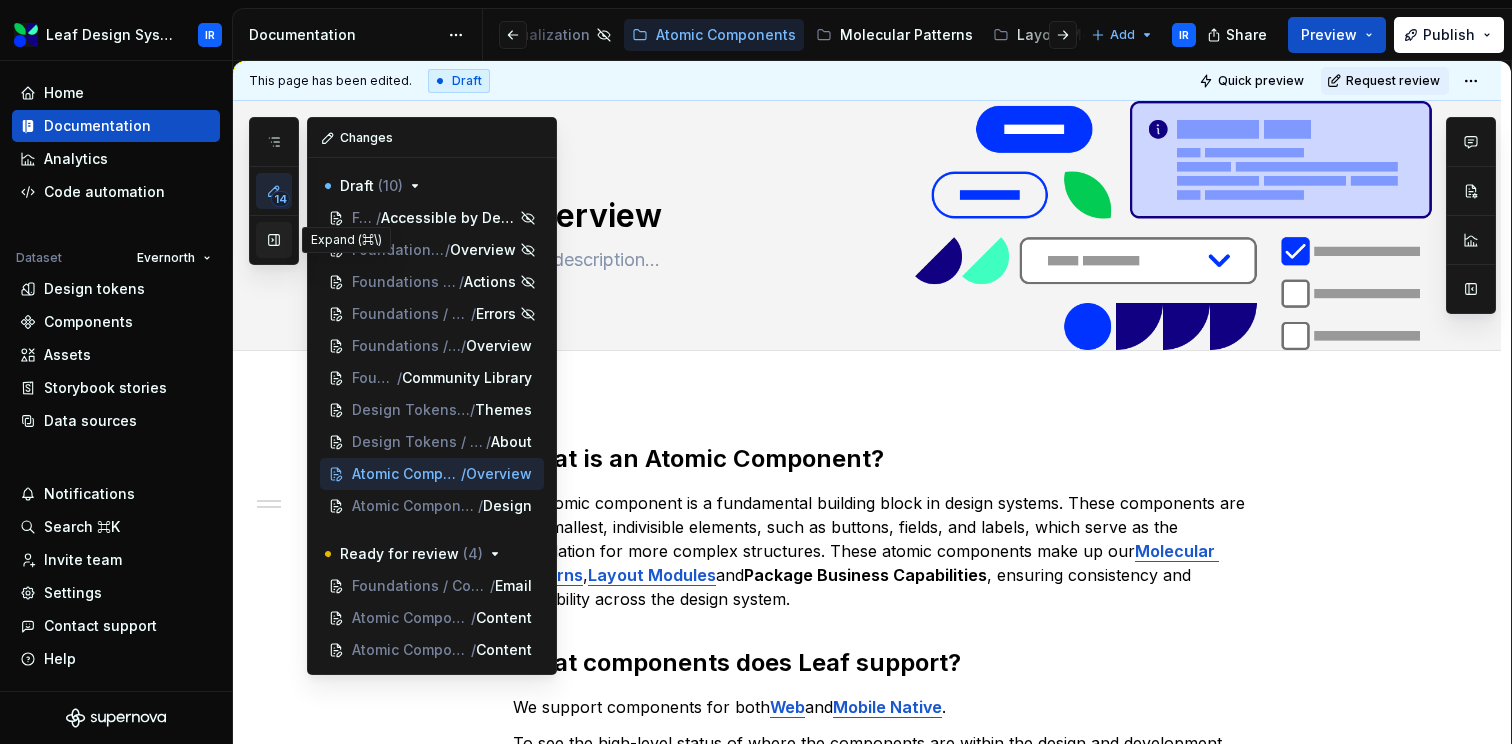 click at bounding box center [274, 240] 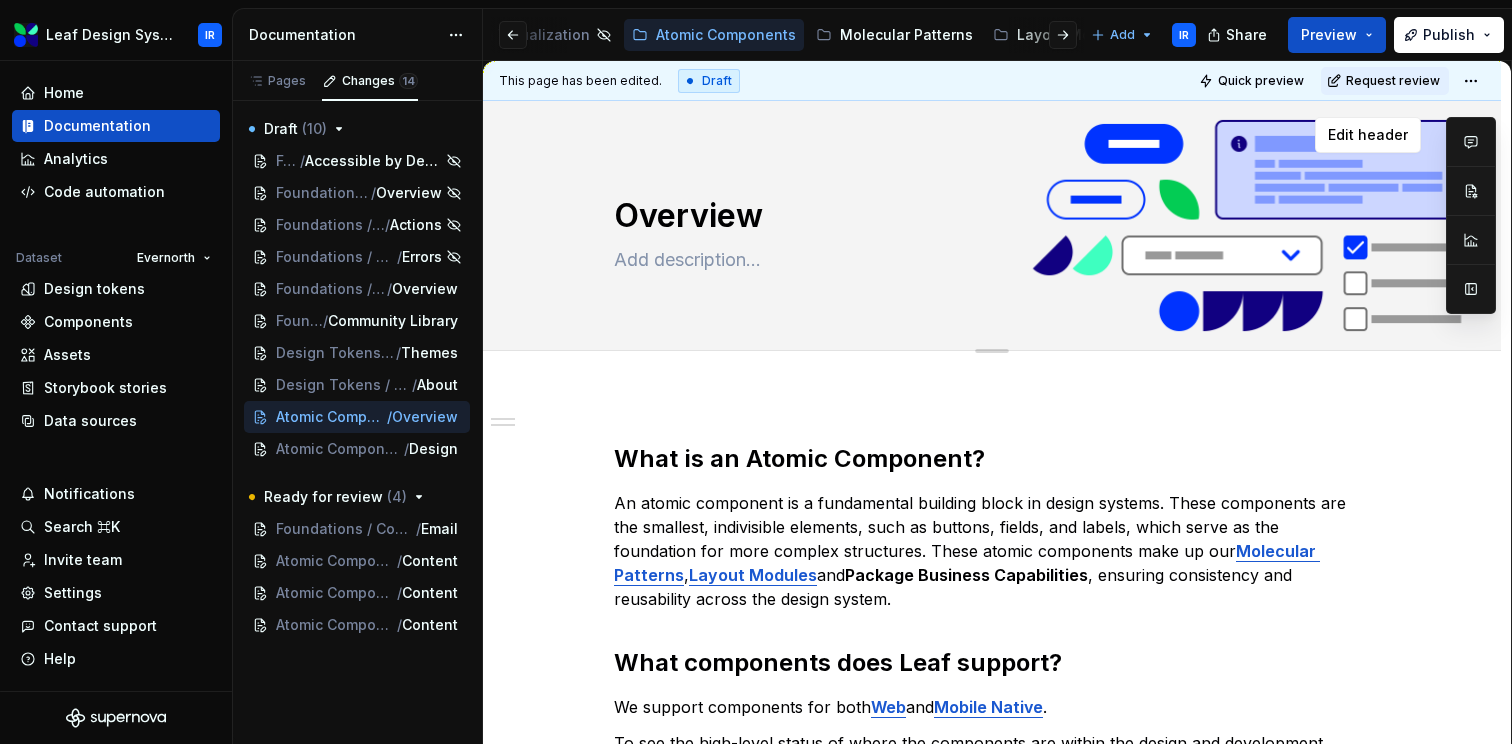 click at bounding box center (1471, 289) 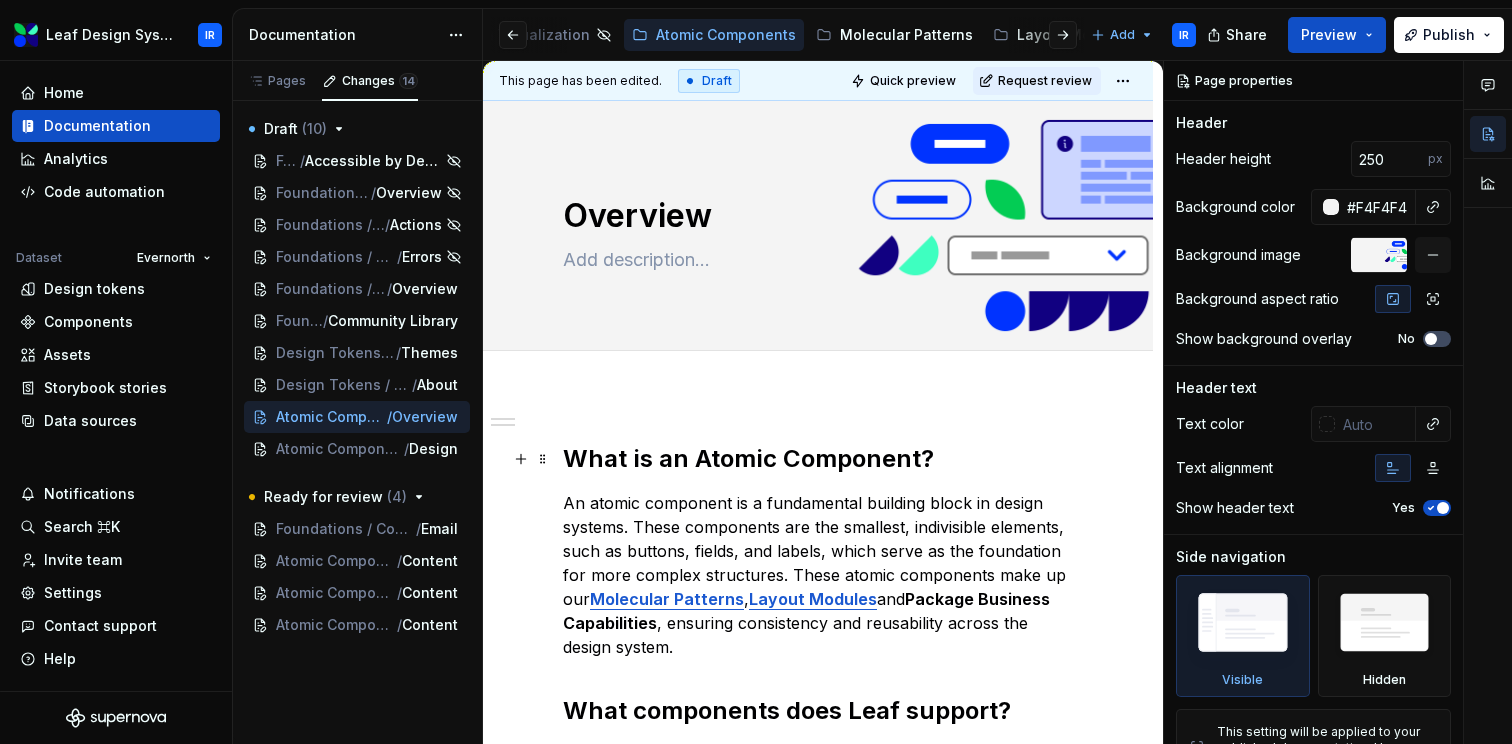 scroll, scrollTop: 437, scrollLeft: 0, axis: vertical 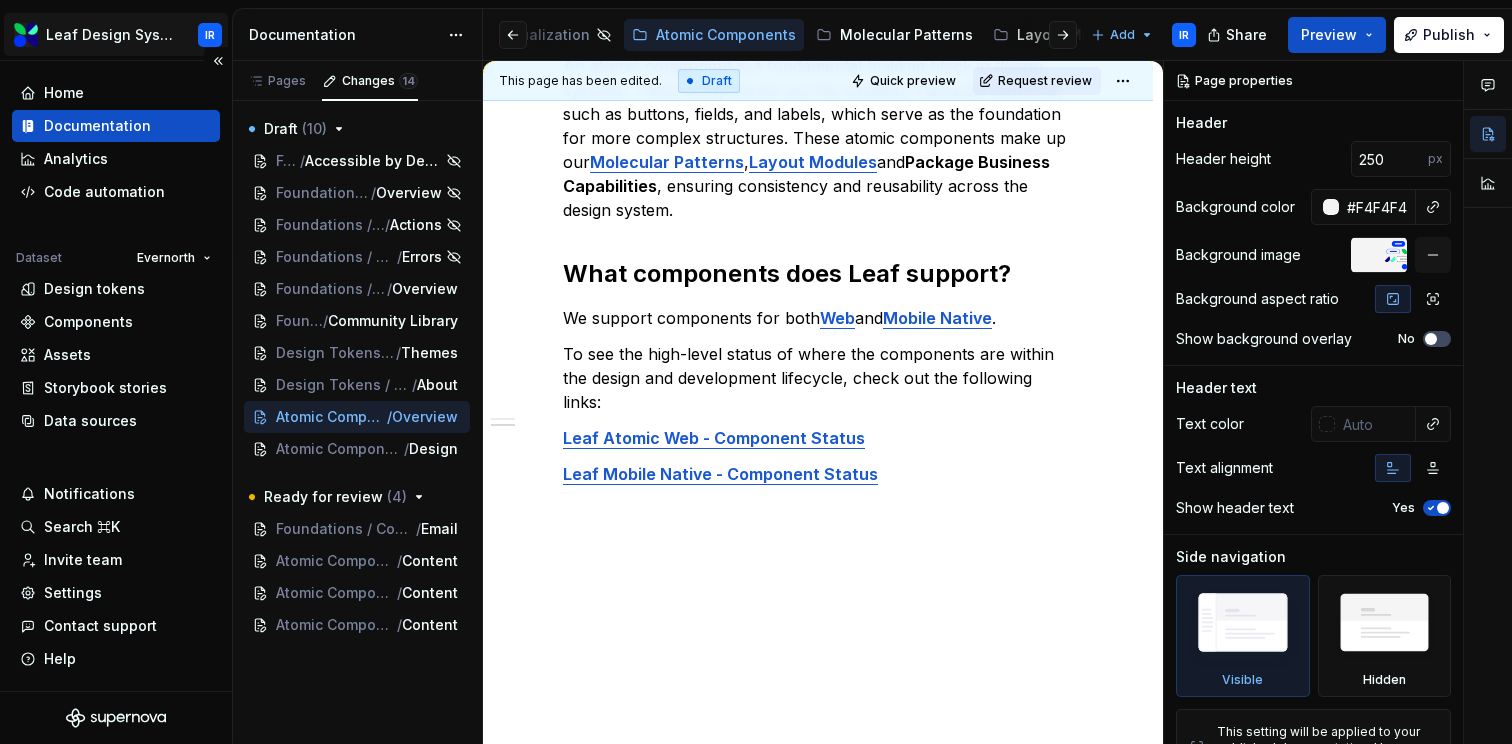 type on "*" 